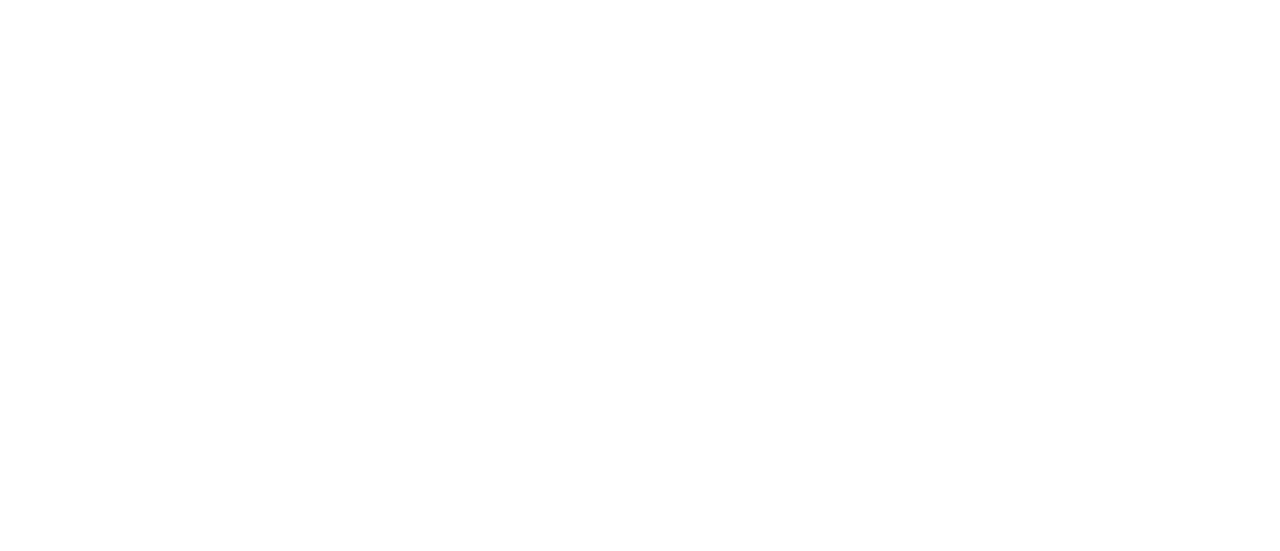 scroll, scrollTop: 0, scrollLeft: 0, axis: both 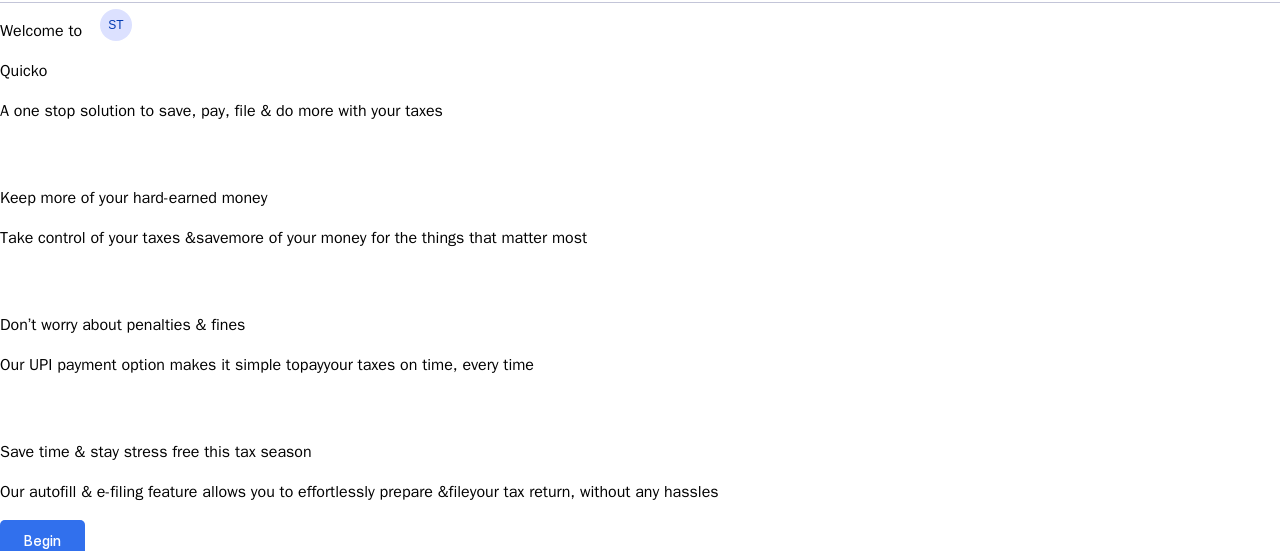 click at bounding box center [42, 540] 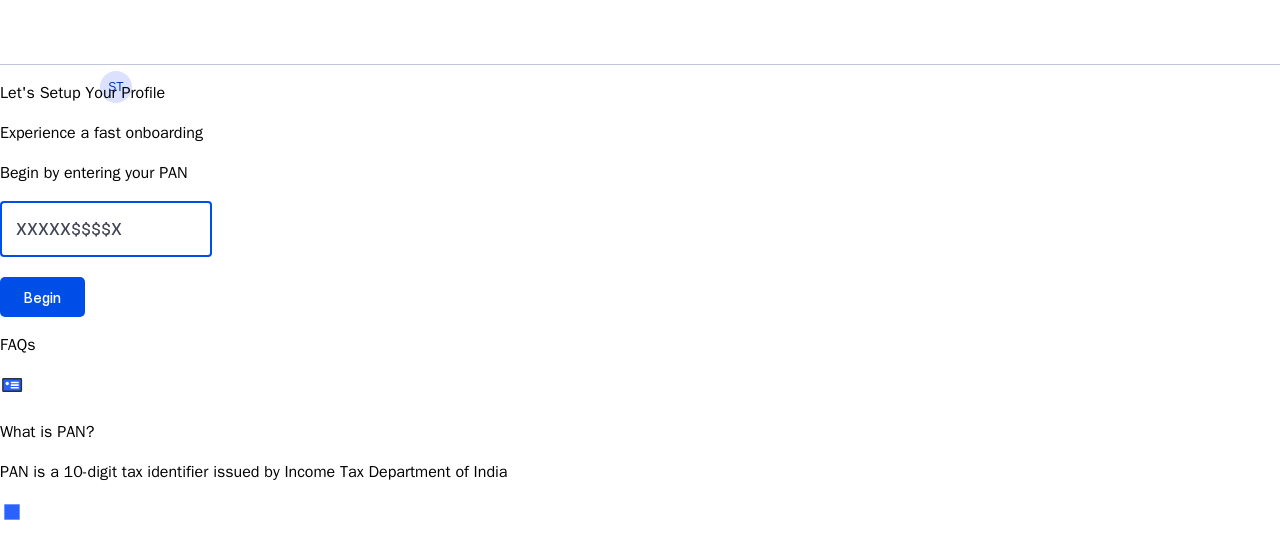 click at bounding box center (106, 229) 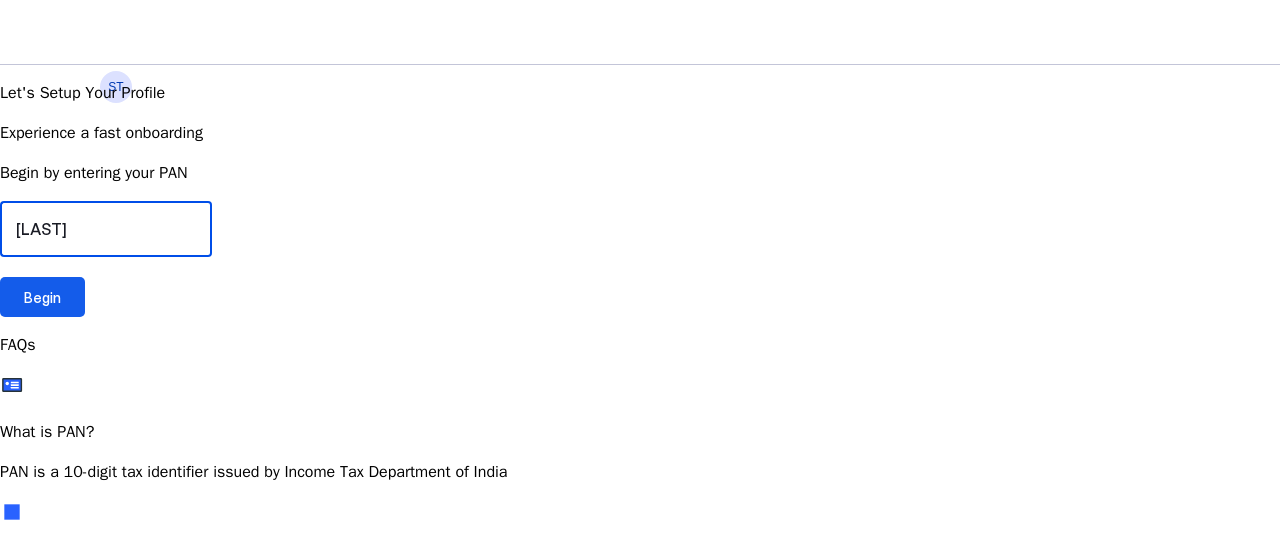 type on "[LAST]" 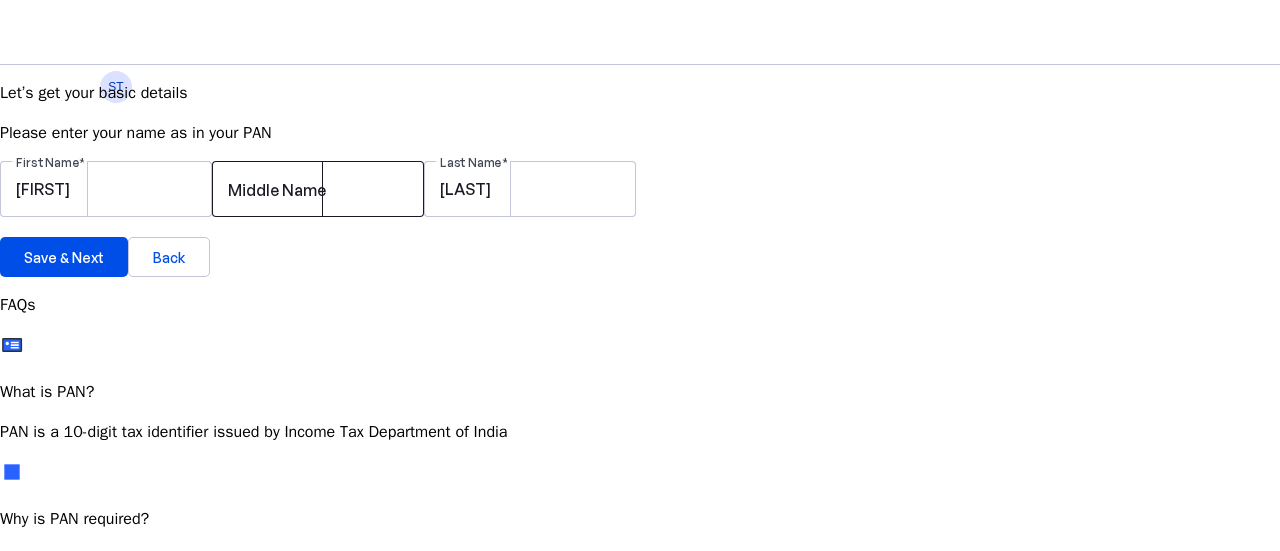 scroll, scrollTop: 45, scrollLeft: 0, axis: vertical 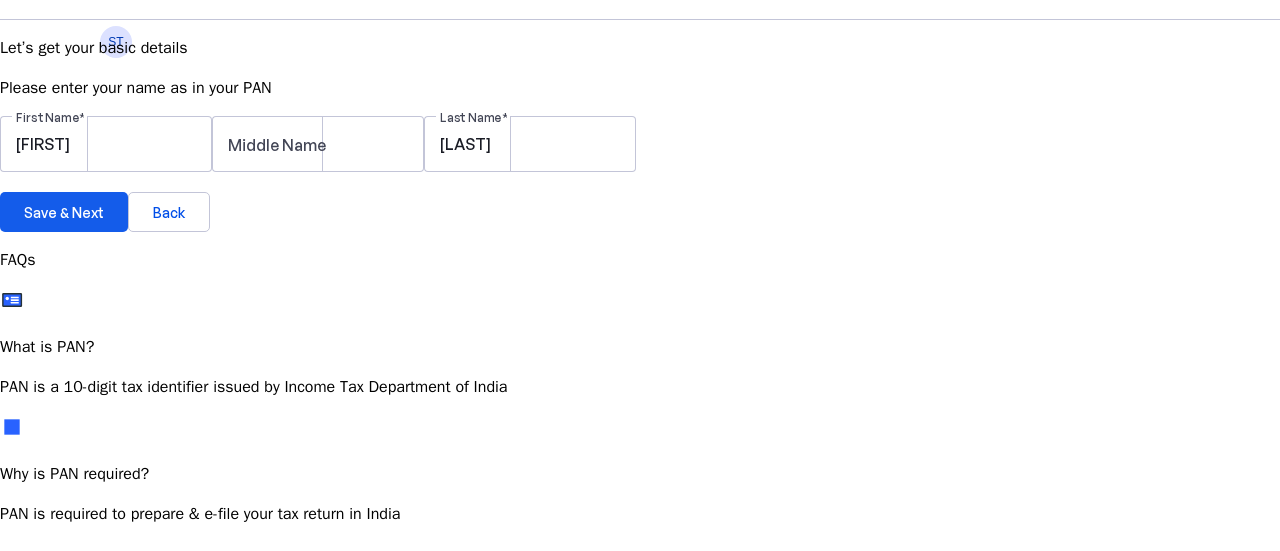 click on "Save & Next" at bounding box center (64, 212) 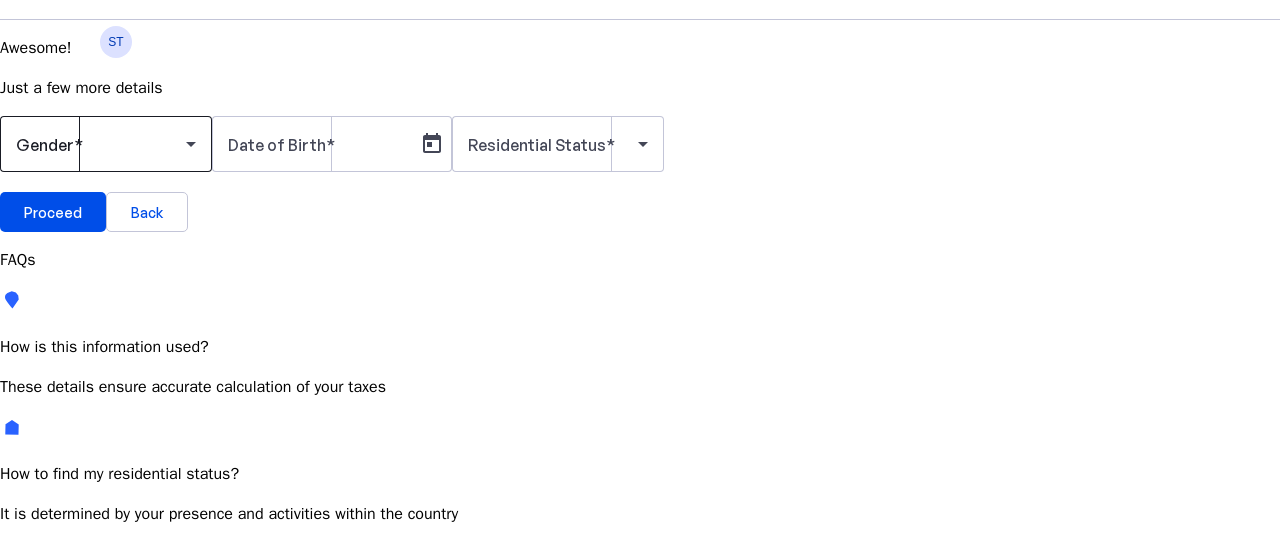 click at bounding box center (106, 144) 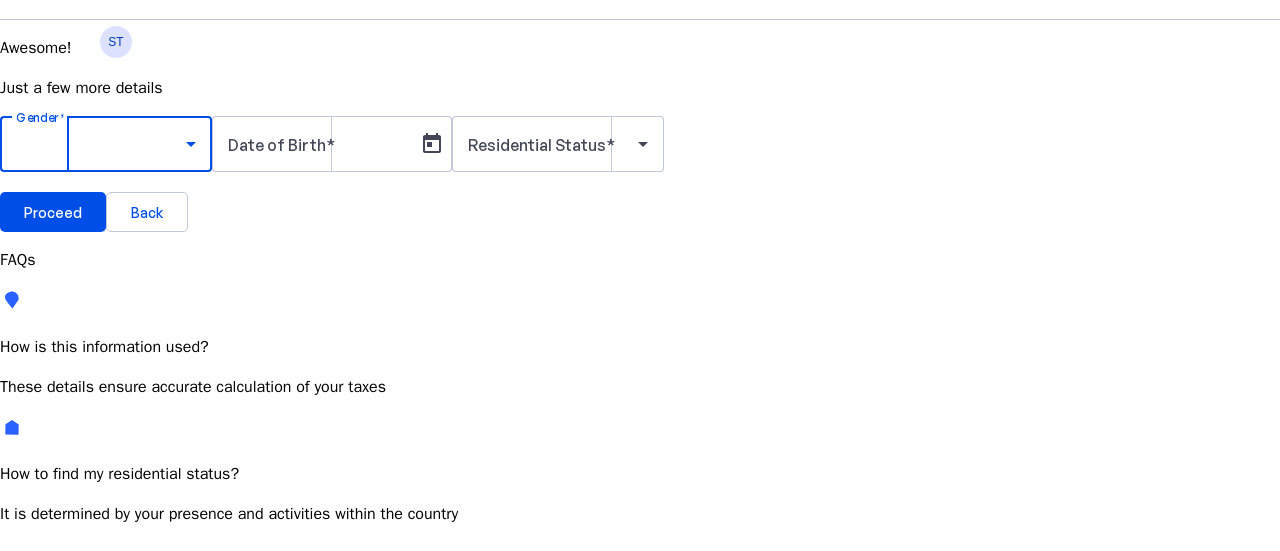 click on "Male" at bounding box center (154, 701) 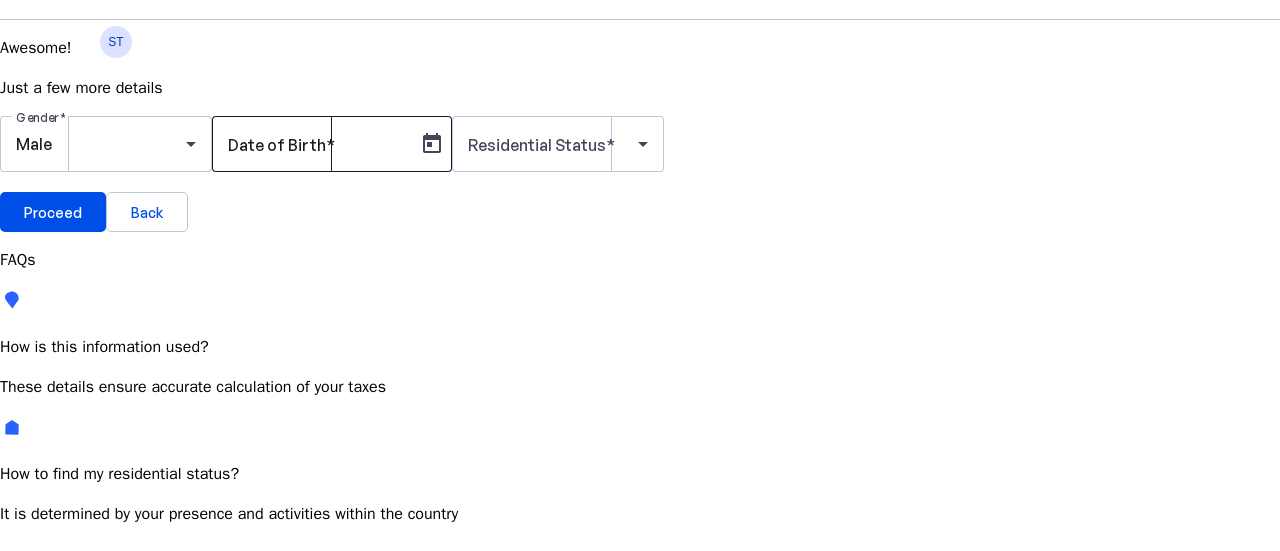 click at bounding box center (318, 144) 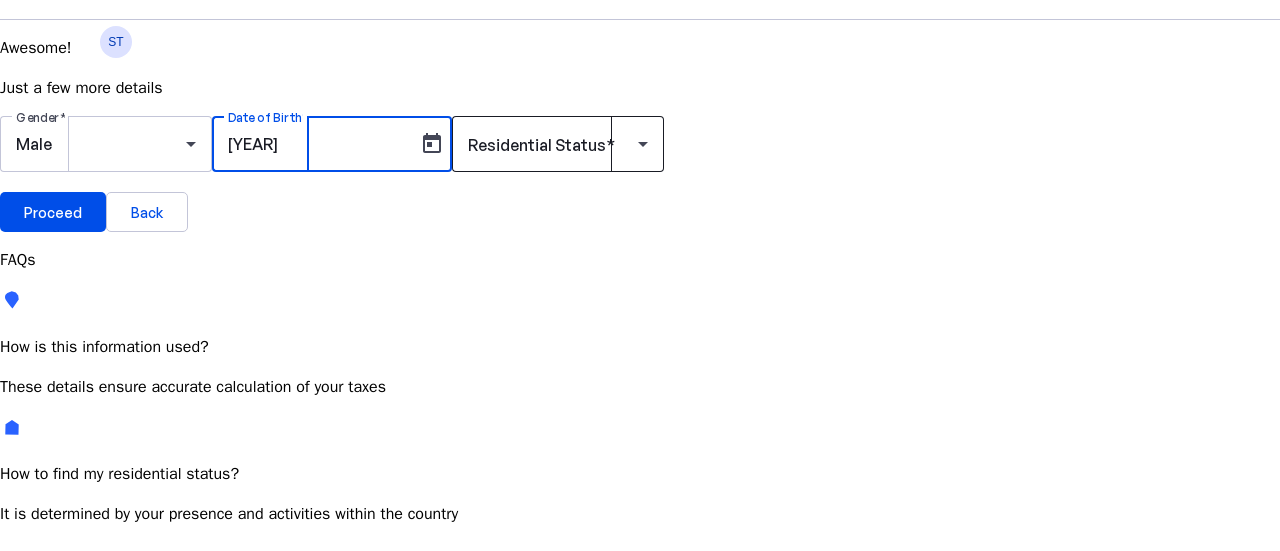 click at bounding box center [553, 144] 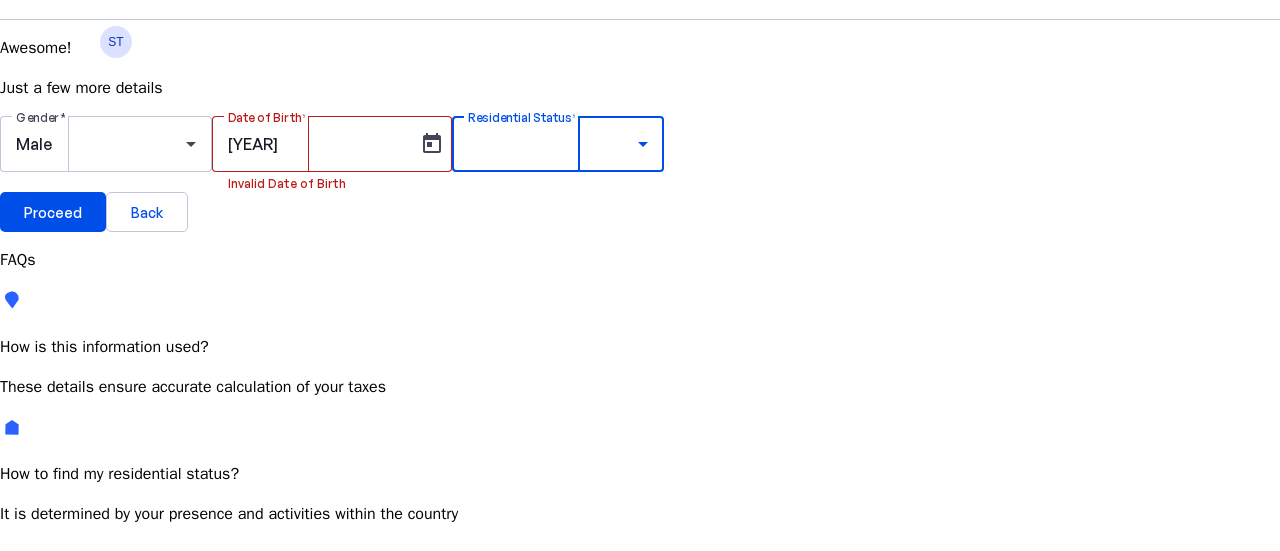 click at bounding box center [640, 669] 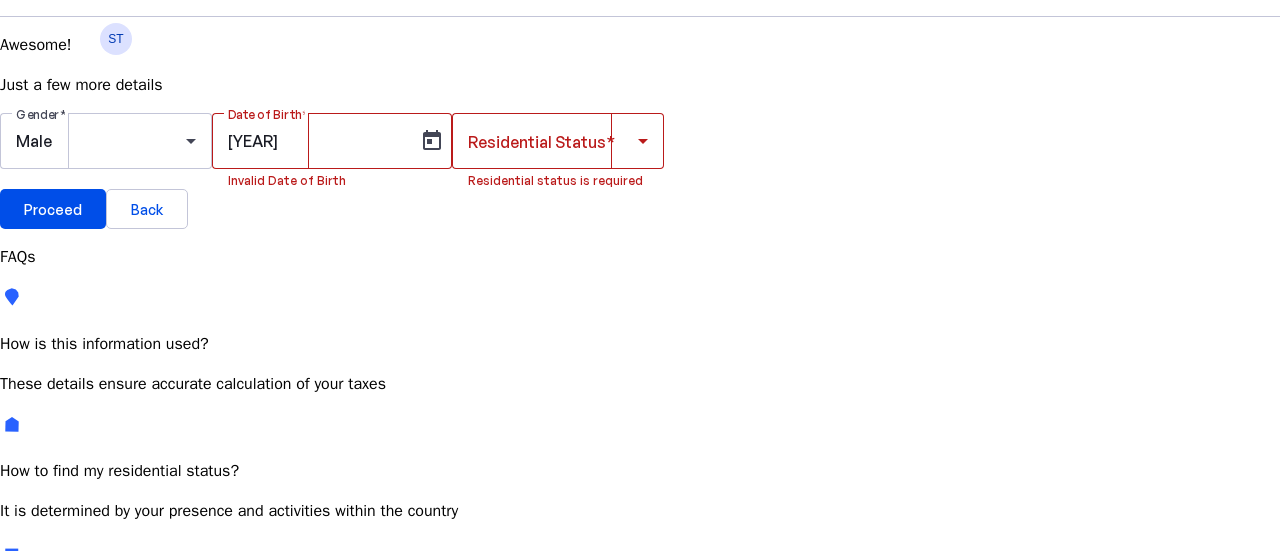 scroll, scrollTop: 49, scrollLeft: 0, axis: vertical 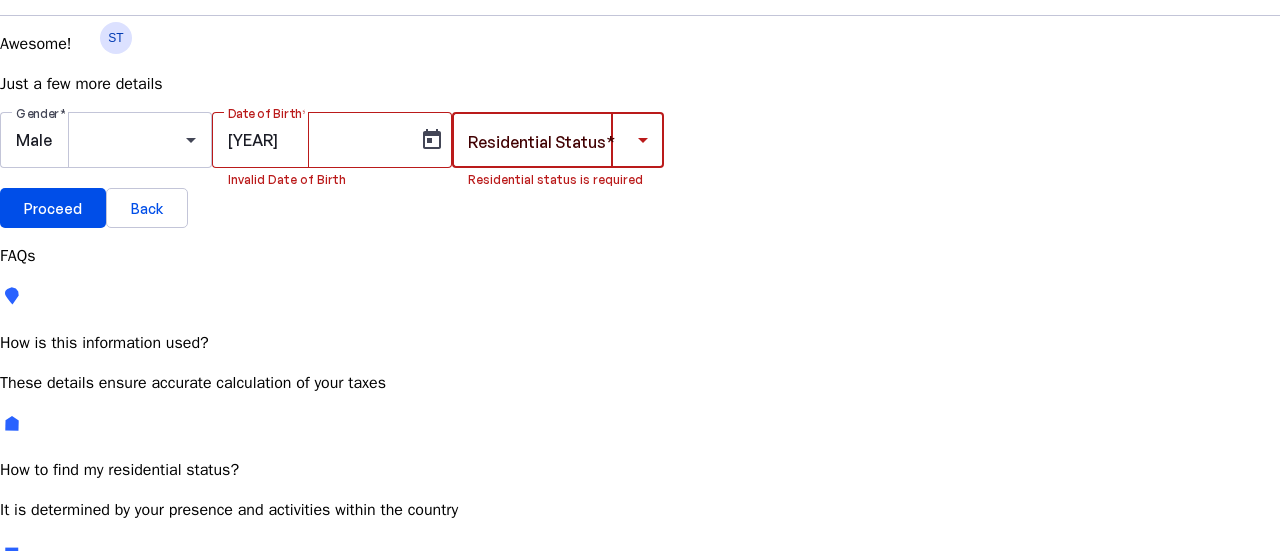 click at bounding box center [553, 140] 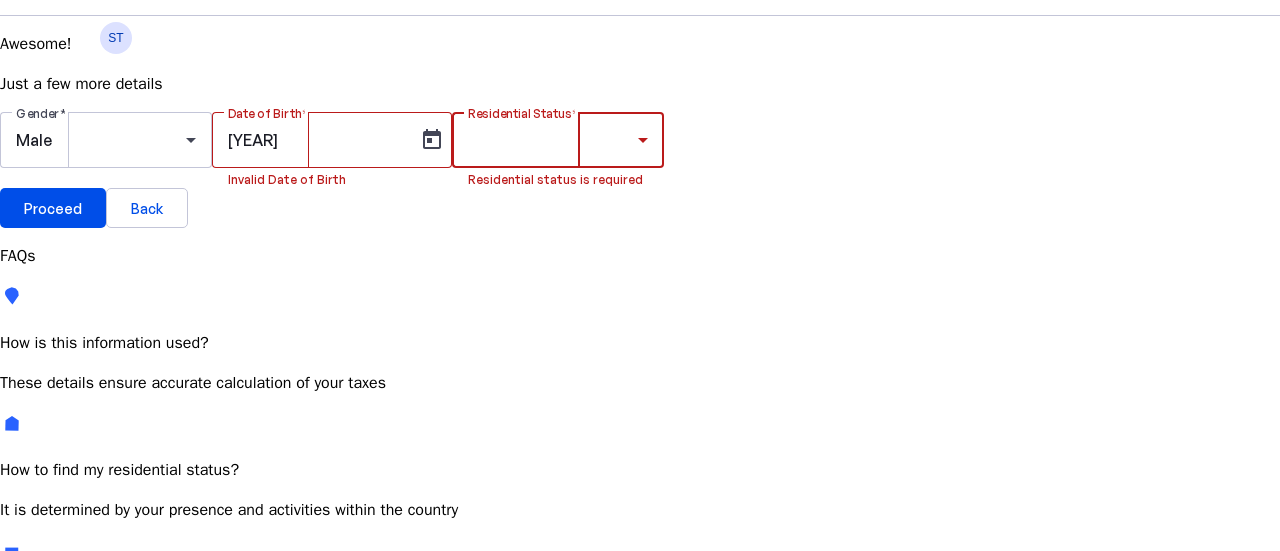 click on "Resident Most Common" at bounding box center [154, 717] 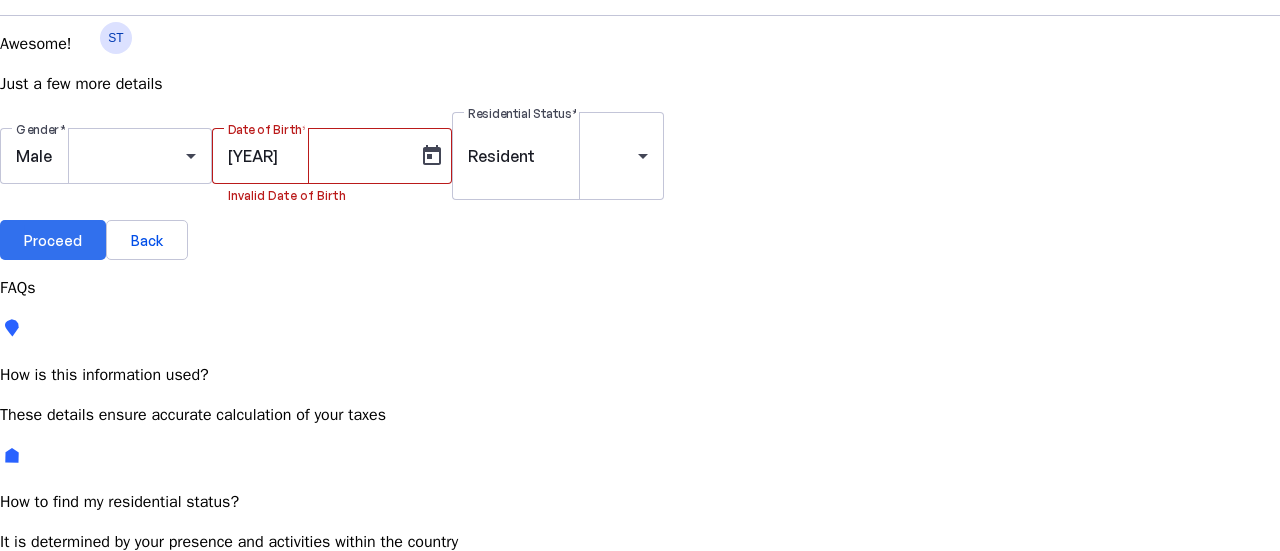 click at bounding box center [53, 240] 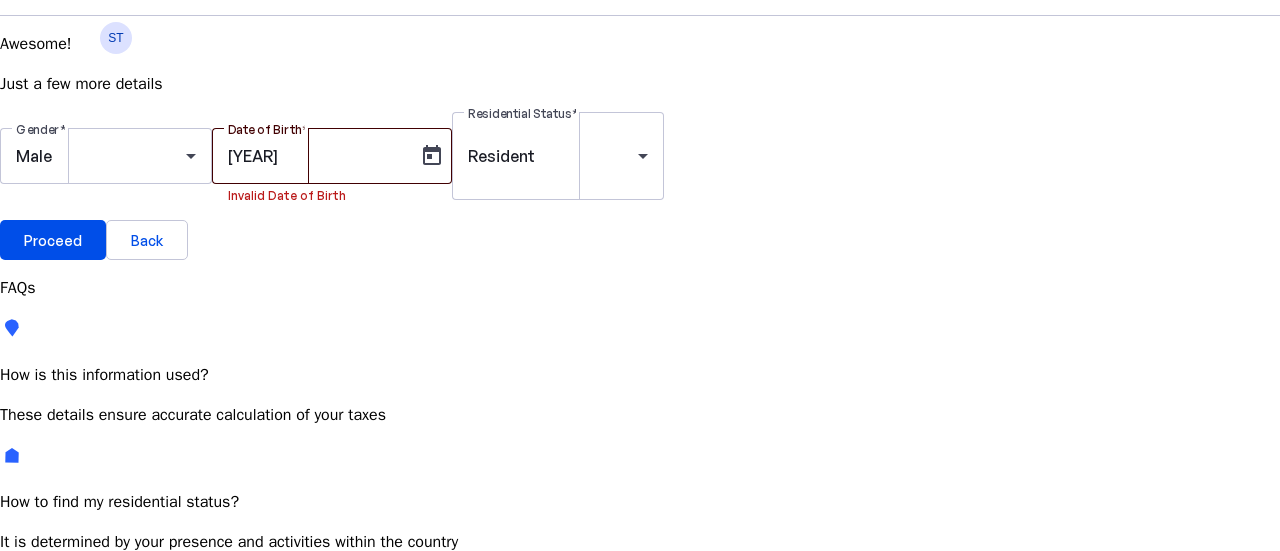 click on "[YEAR]" at bounding box center (318, 156) 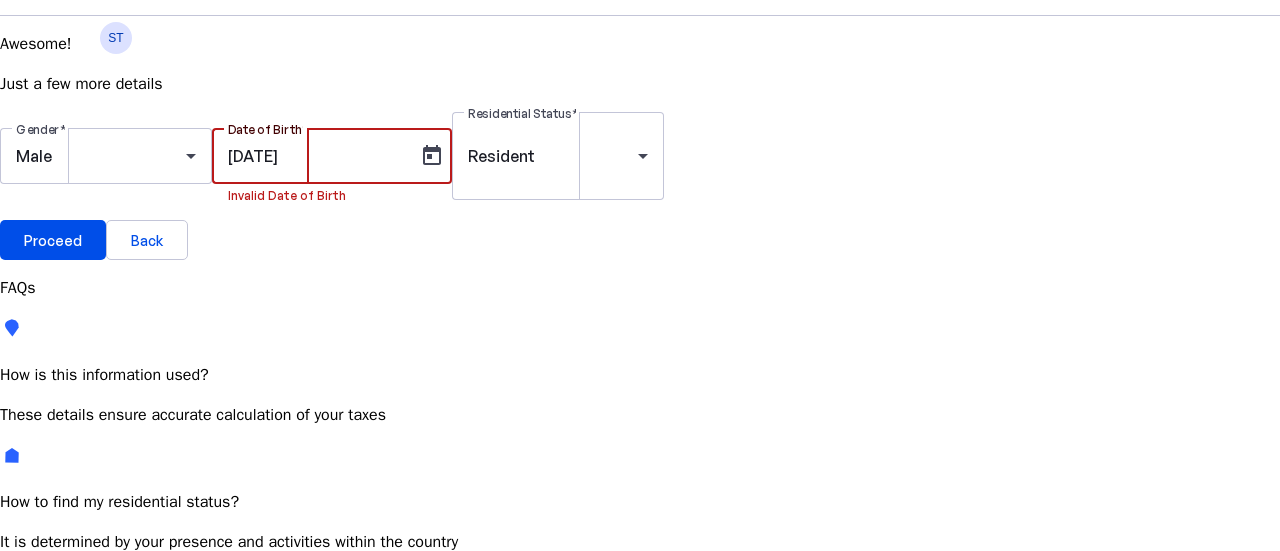 click on "[DATE]" at bounding box center (318, 156) 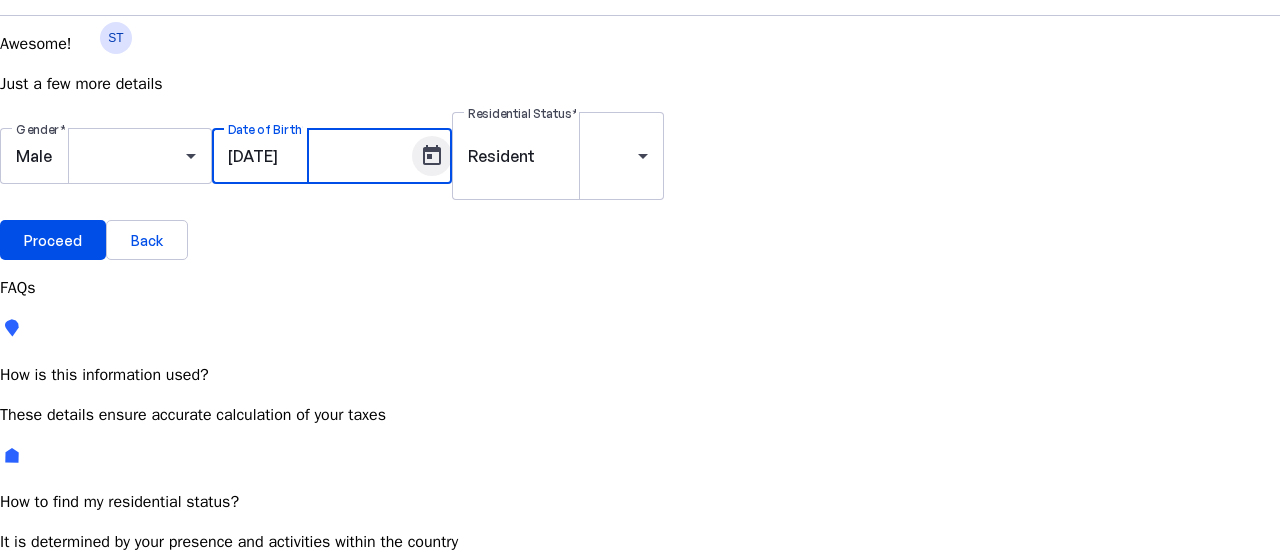 type on "[DATE]" 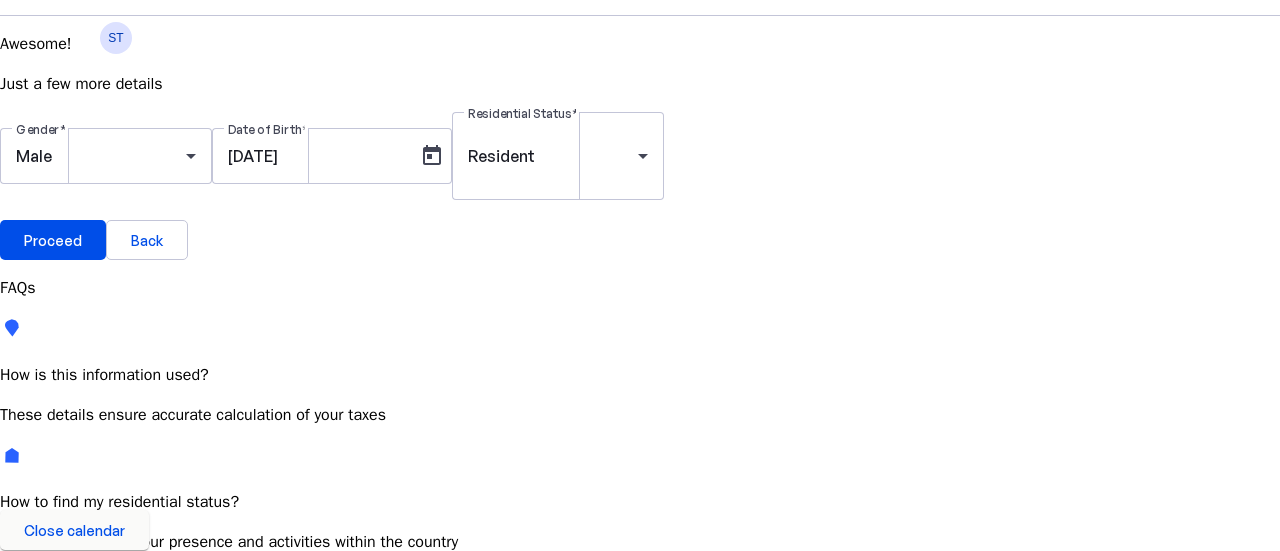 click on "27" at bounding box center (40, 1177) 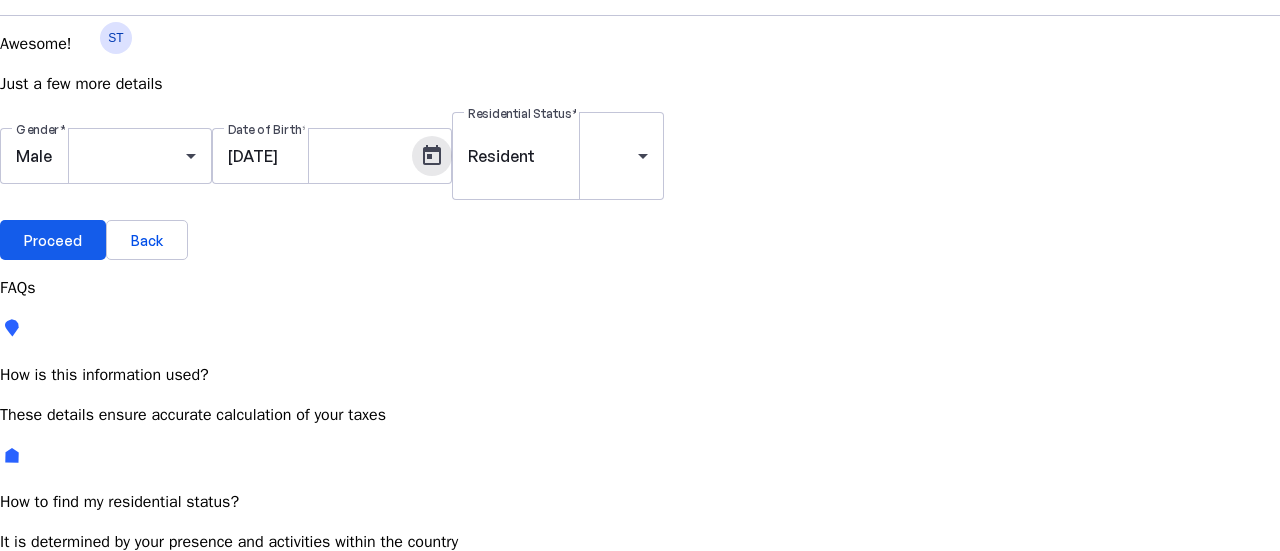 click at bounding box center [53, 240] 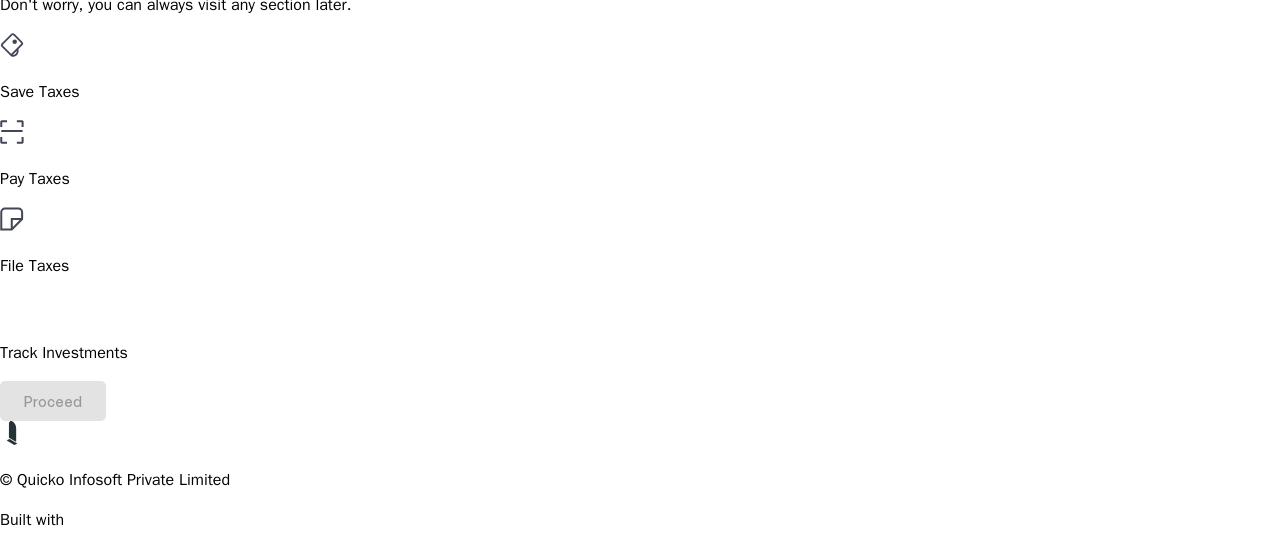 scroll, scrollTop: 100, scrollLeft: 0, axis: vertical 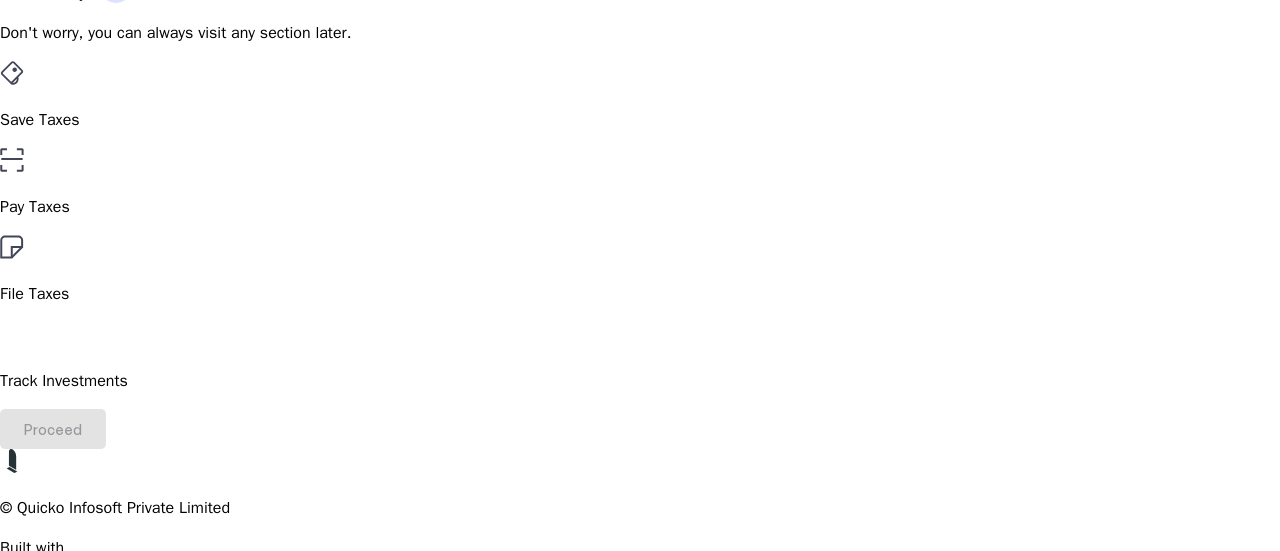 click on "Save Taxes" at bounding box center [640, 120] 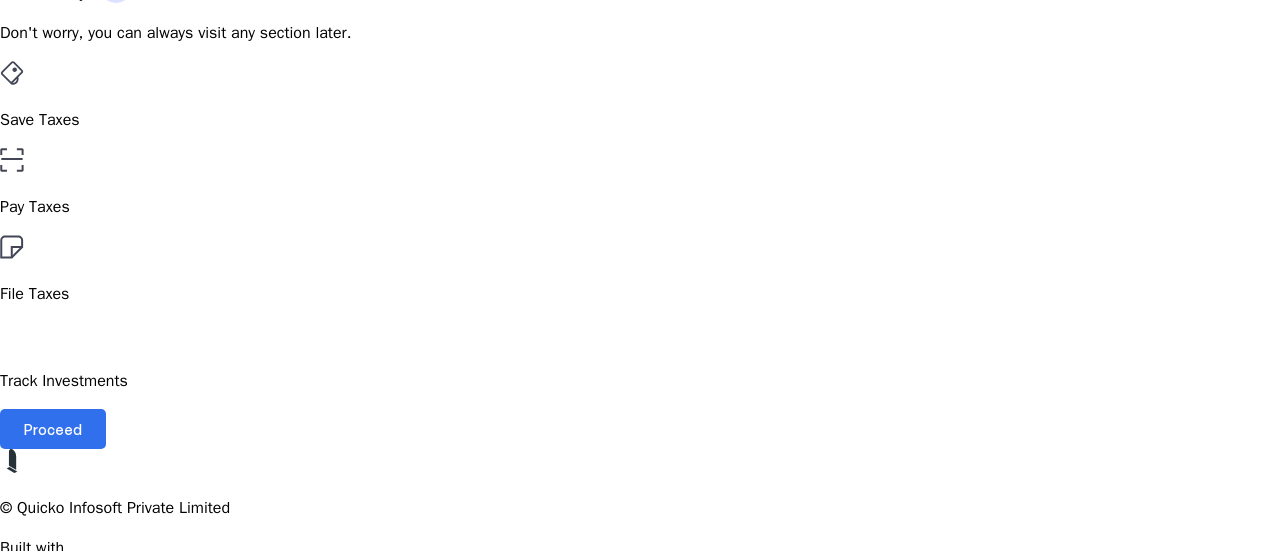 click at bounding box center (53, 429) 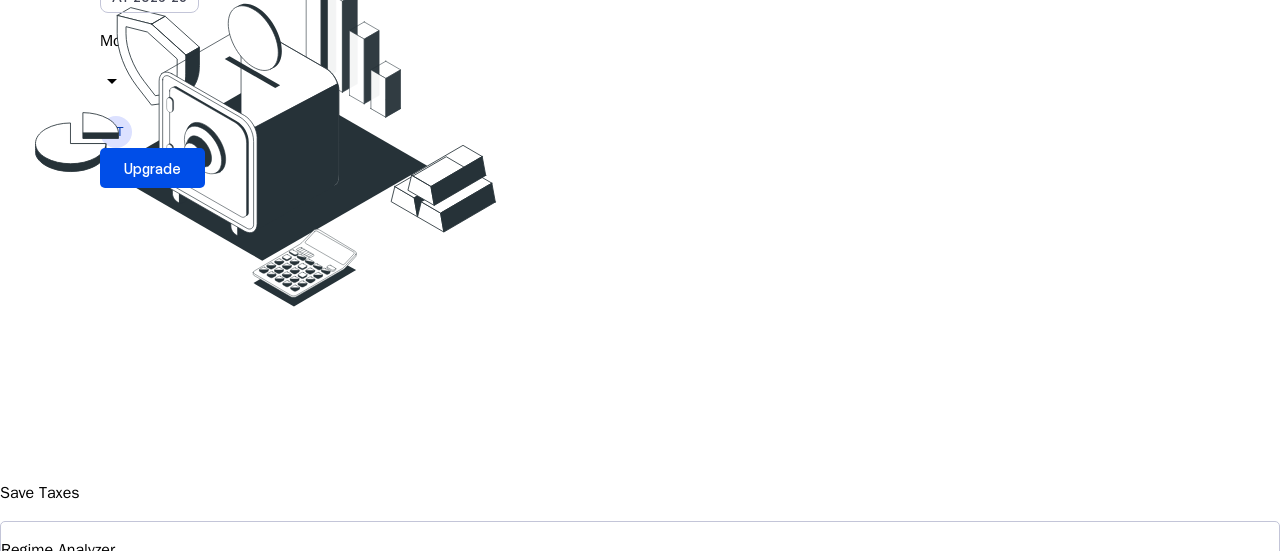 scroll, scrollTop: 500, scrollLeft: 0, axis: vertical 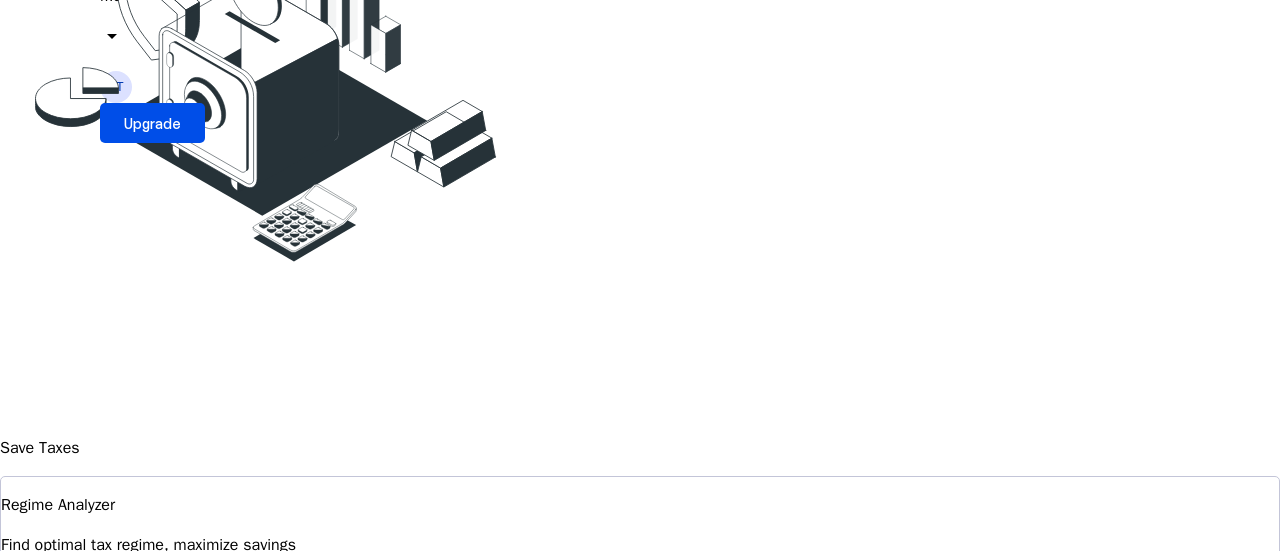 click at bounding box center (87, 617) 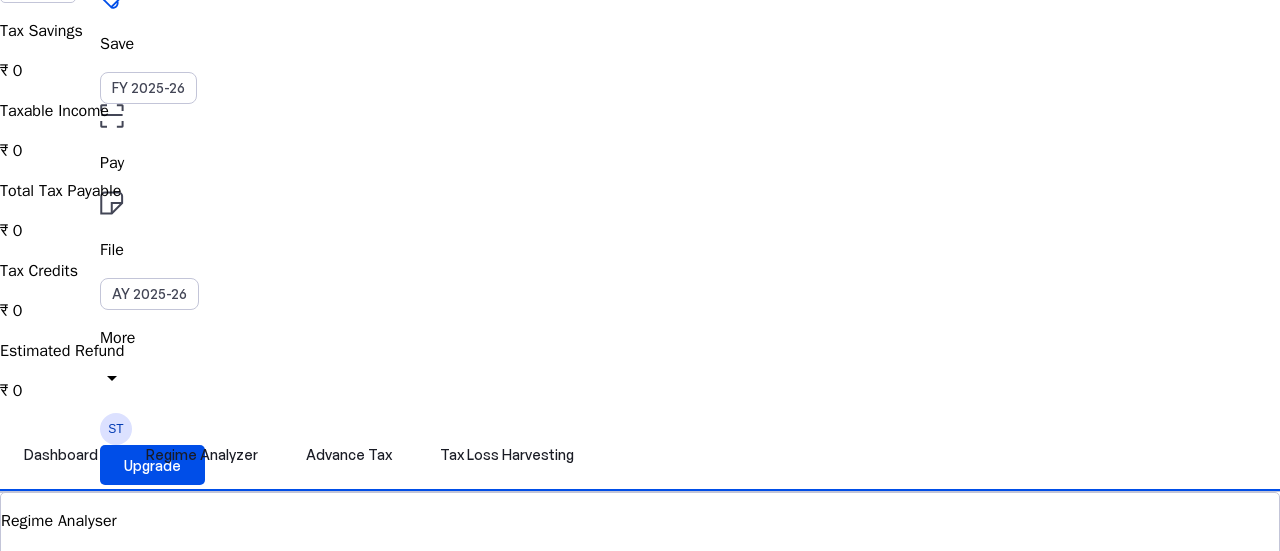 scroll, scrollTop: 300, scrollLeft: 0, axis: vertical 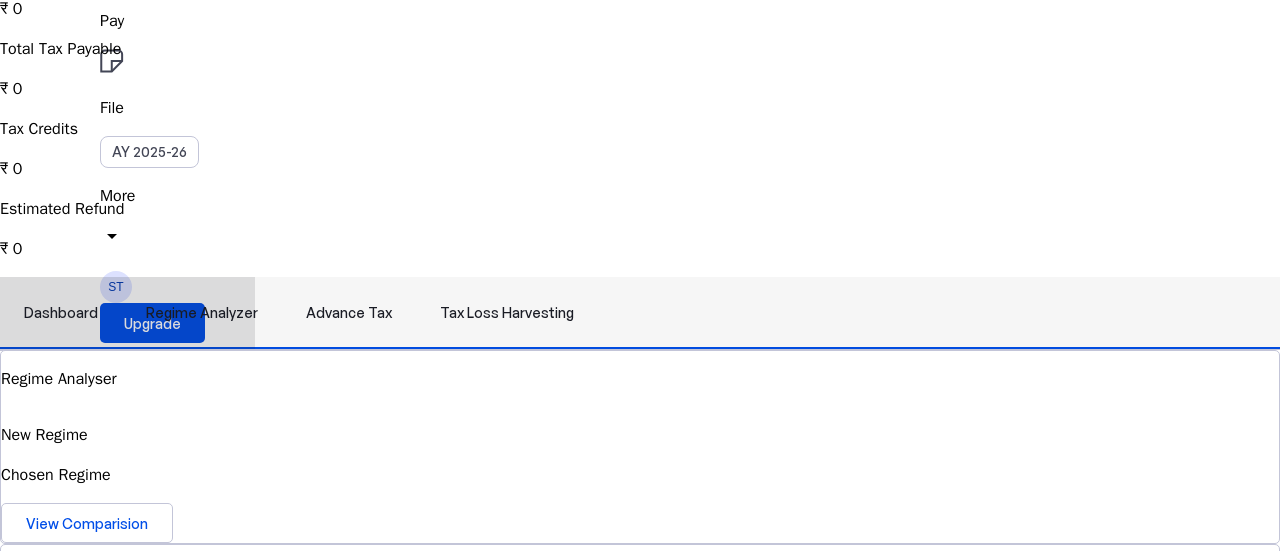 click on "Regime Analyzer" at bounding box center [202, 313] 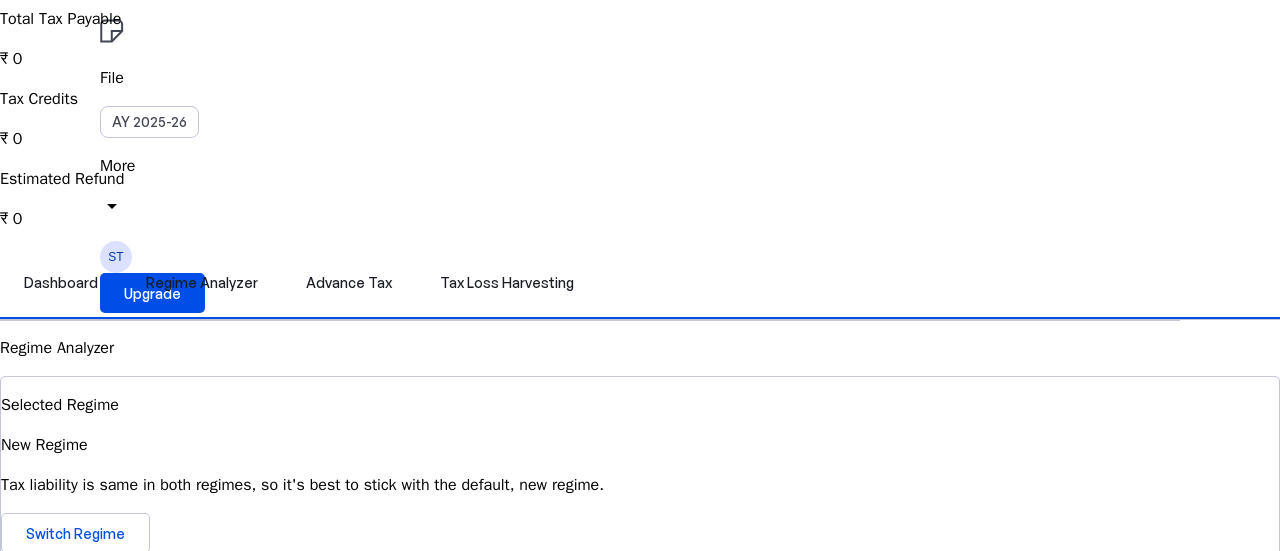 scroll, scrollTop: 300, scrollLeft: 0, axis: vertical 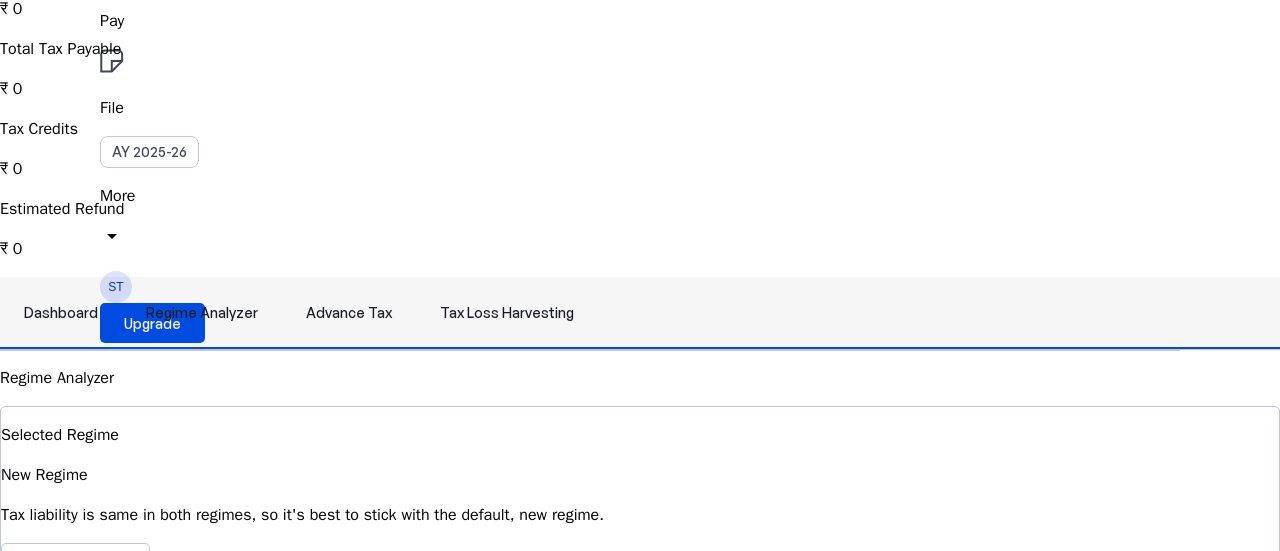 click on "Advance Tax" at bounding box center (349, 313) 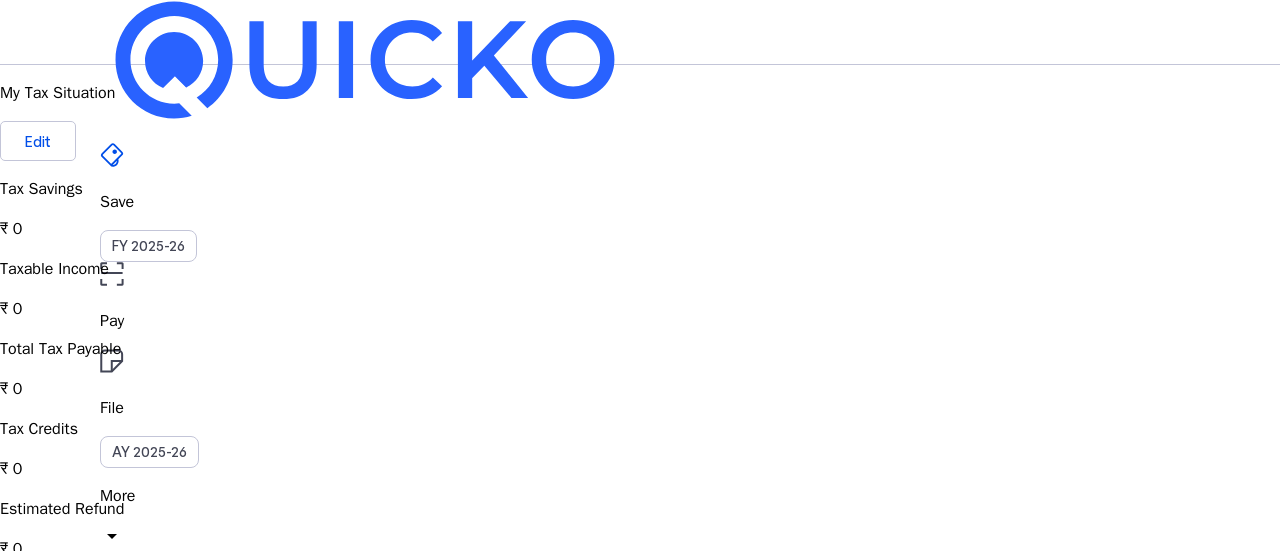 scroll, scrollTop: 300, scrollLeft: 0, axis: vertical 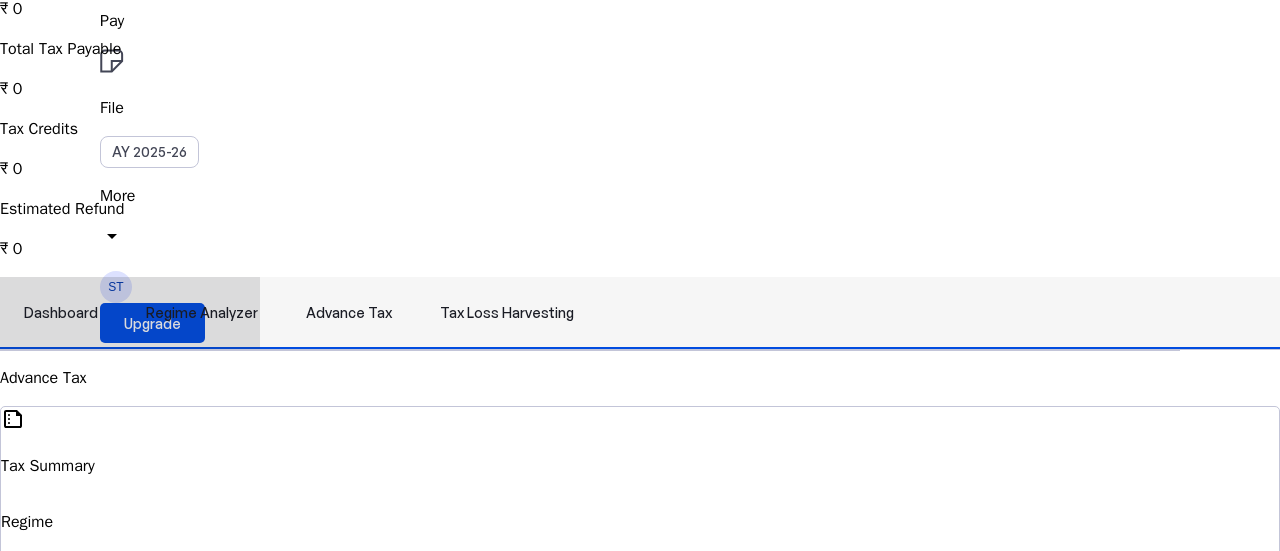 click on "Tax Loss Harvesting" at bounding box center [507, 313] 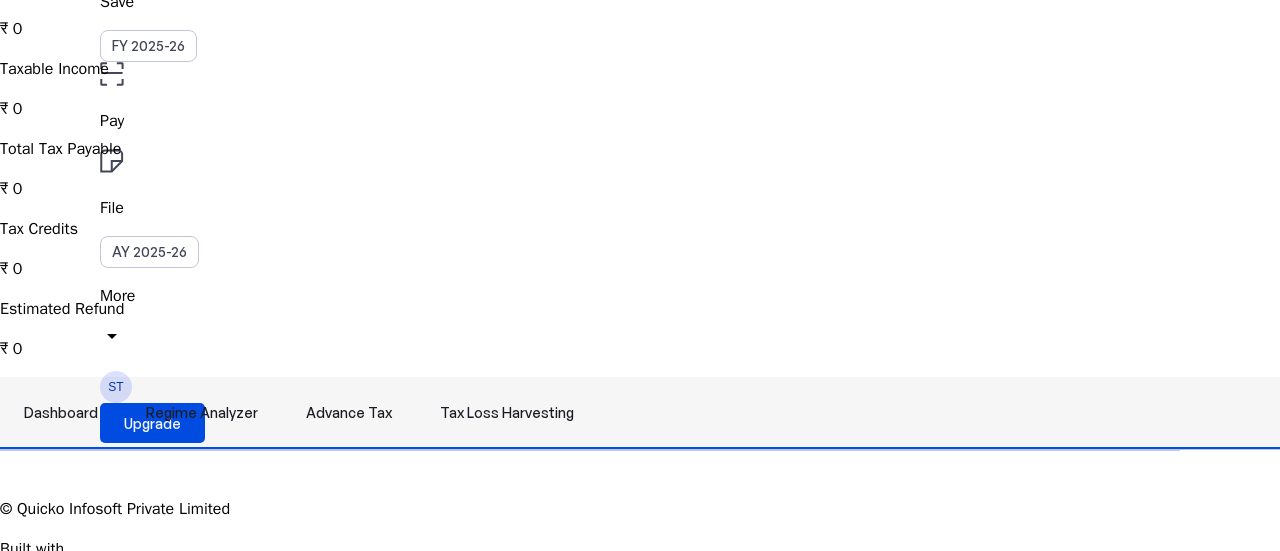 scroll, scrollTop: 0, scrollLeft: 0, axis: both 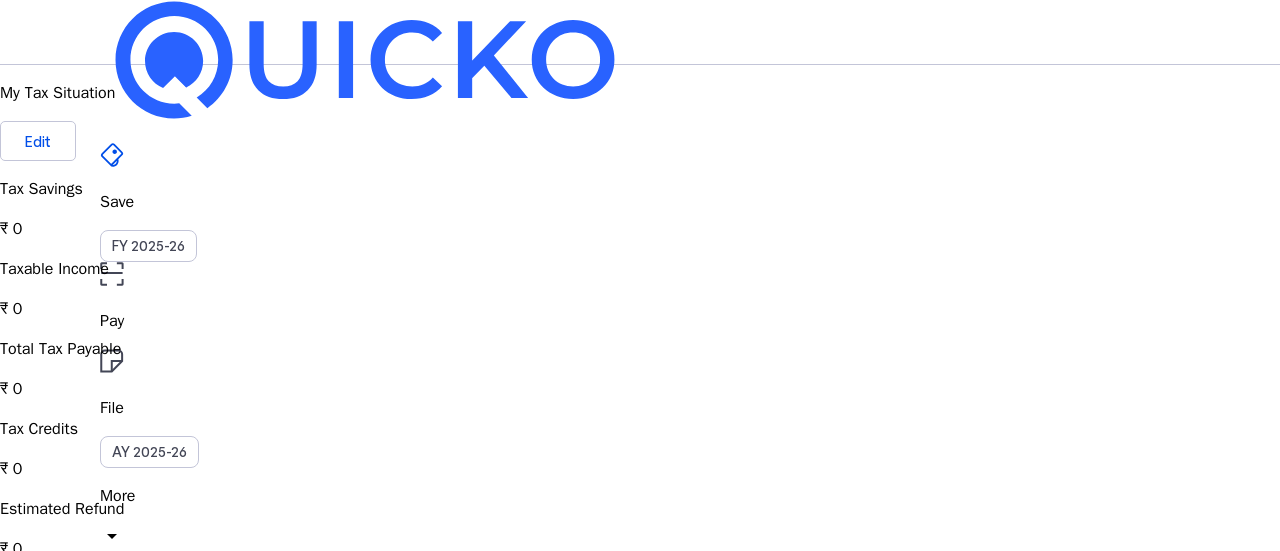 click on "File" at bounding box center [640, 321] 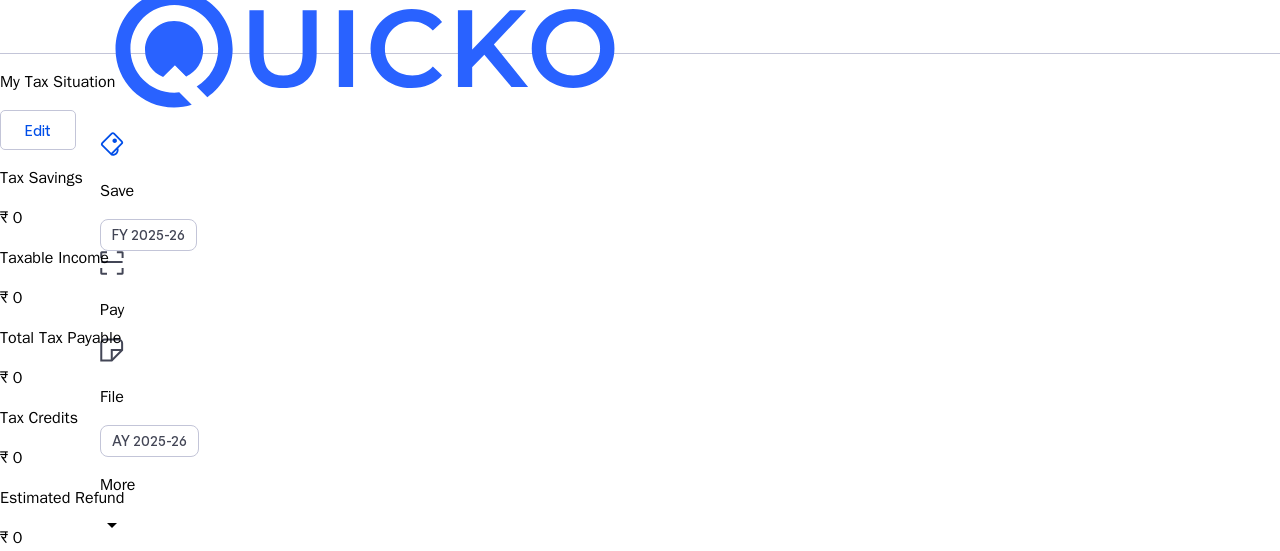 scroll, scrollTop: 0, scrollLeft: 0, axis: both 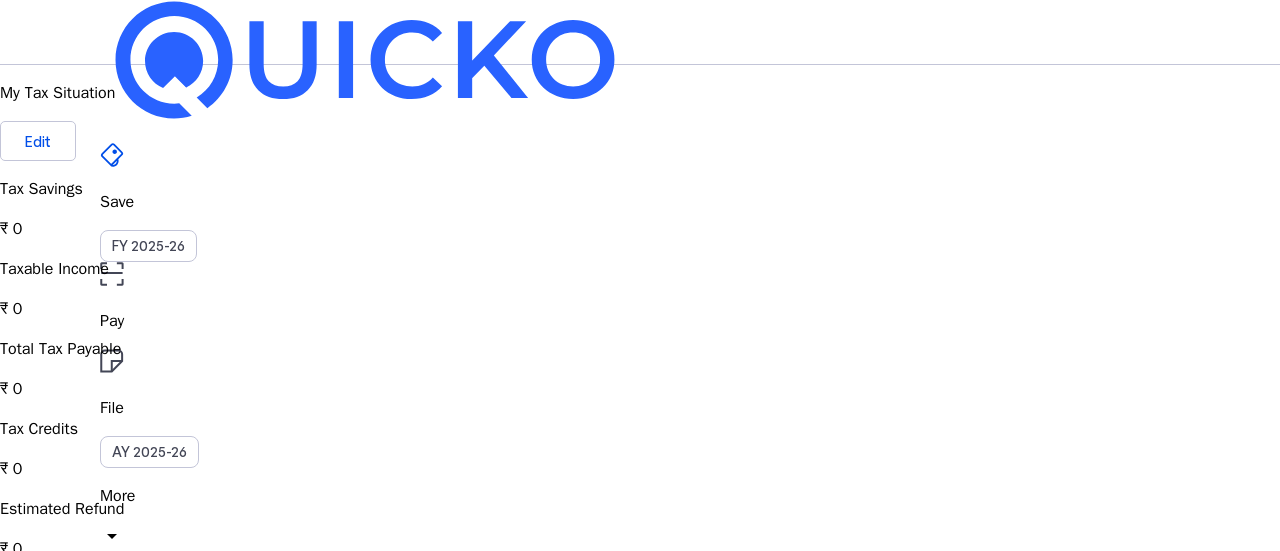 click on "Pay" at bounding box center [640, 321] 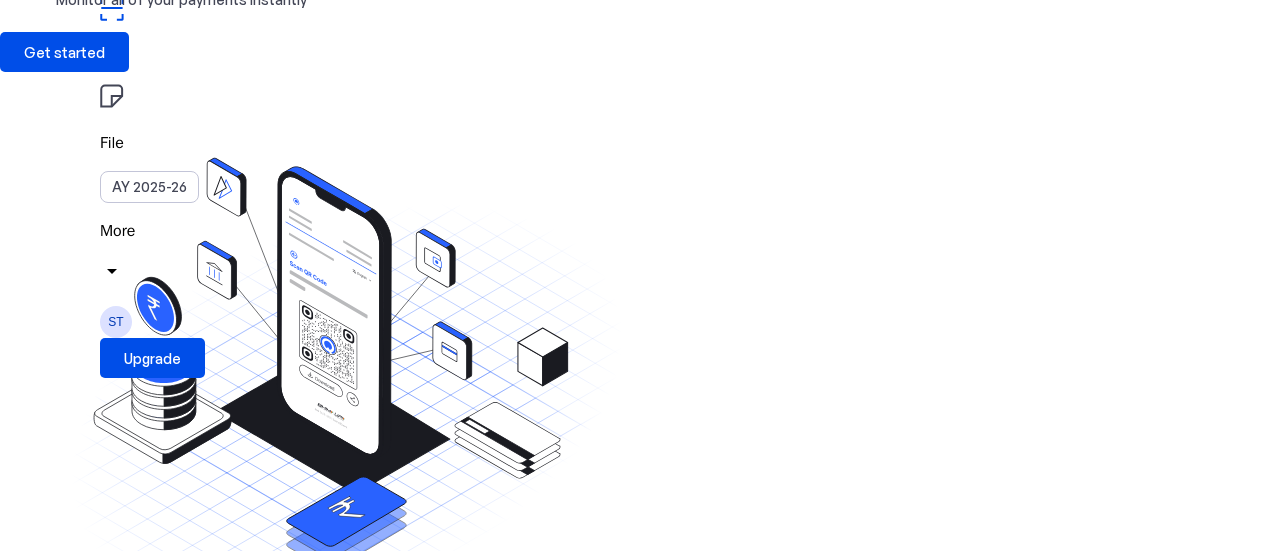 scroll, scrollTop: 194, scrollLeft: 0, axis: vertical 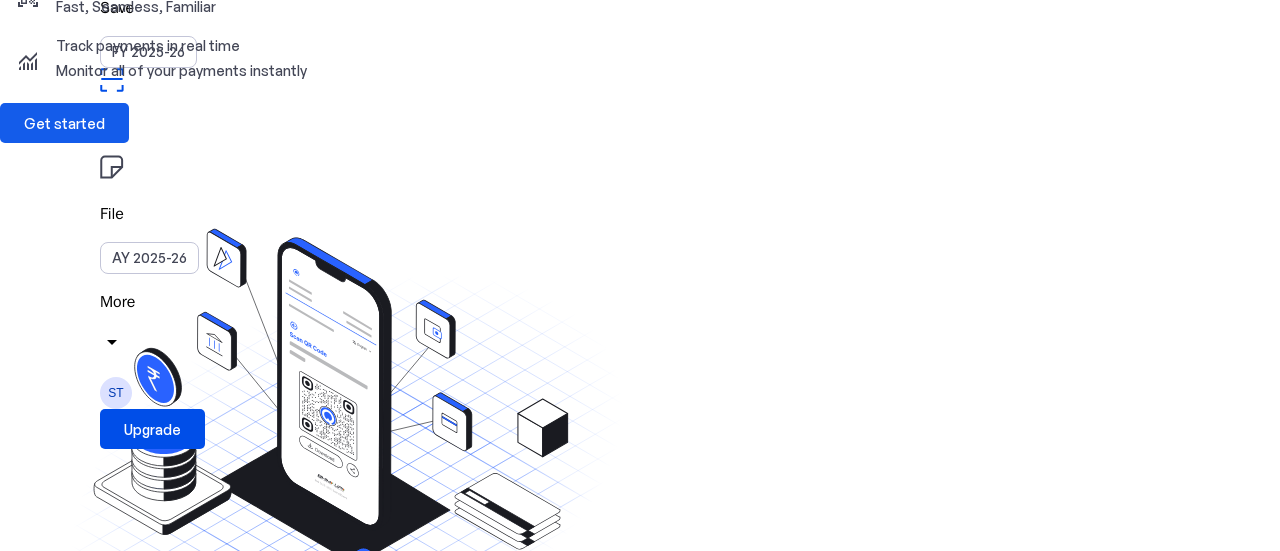 click at bounding box center (64, 123) 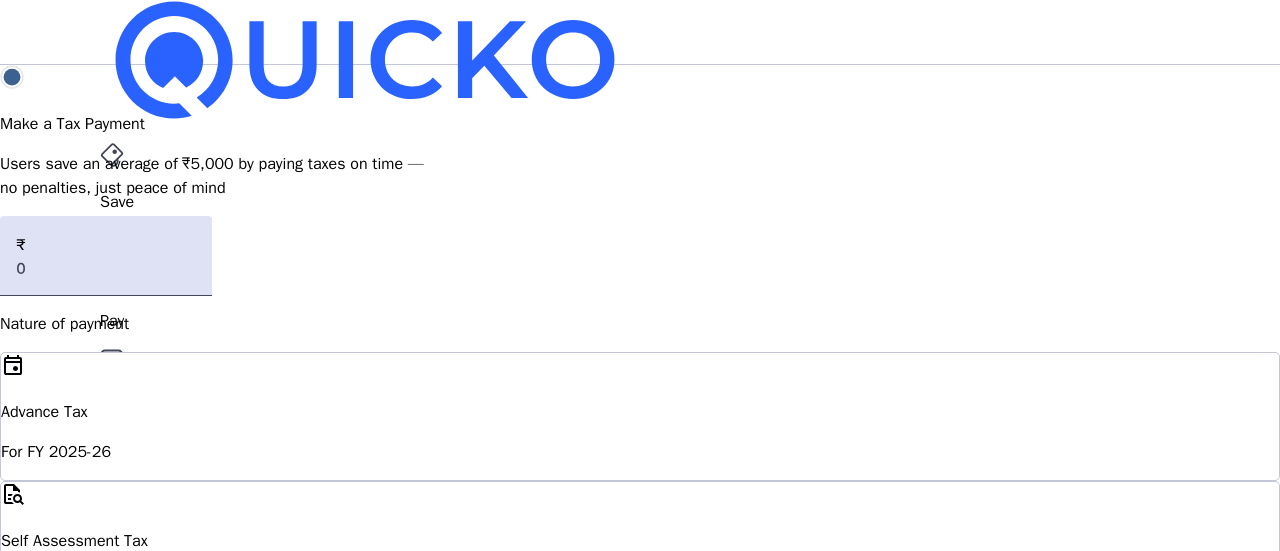 scroll, scrollTop: 218, scrollLeft: 0, axis: vertical 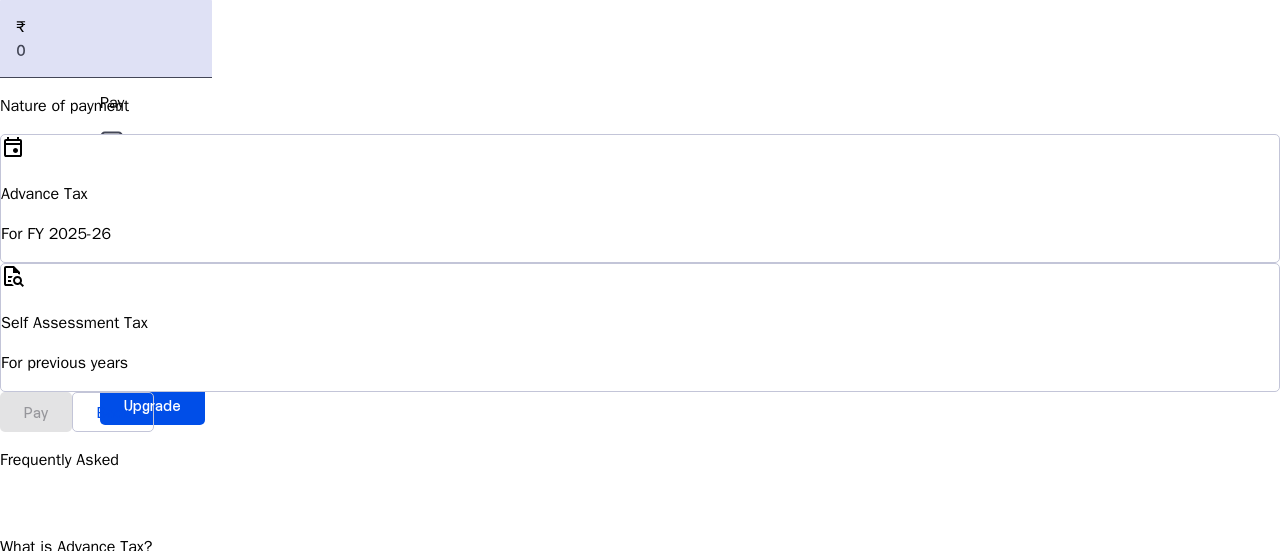 click on "event Advance Tax For FY 2025-26" at bounding box center [640, 198] 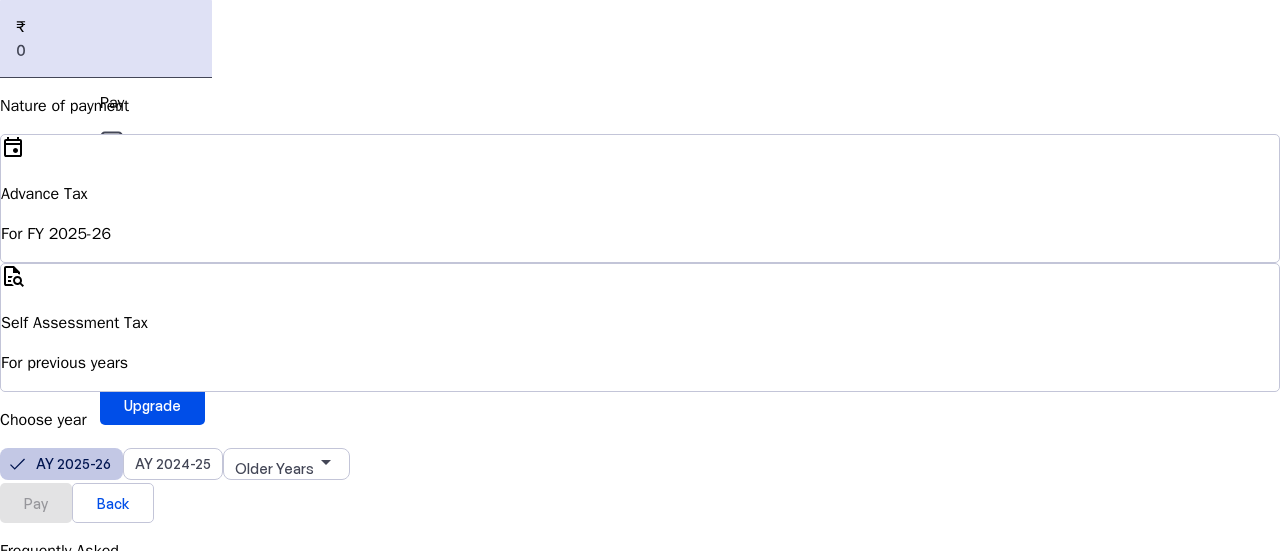 click on "AY 2025-26" at bounding box center (73, 463) 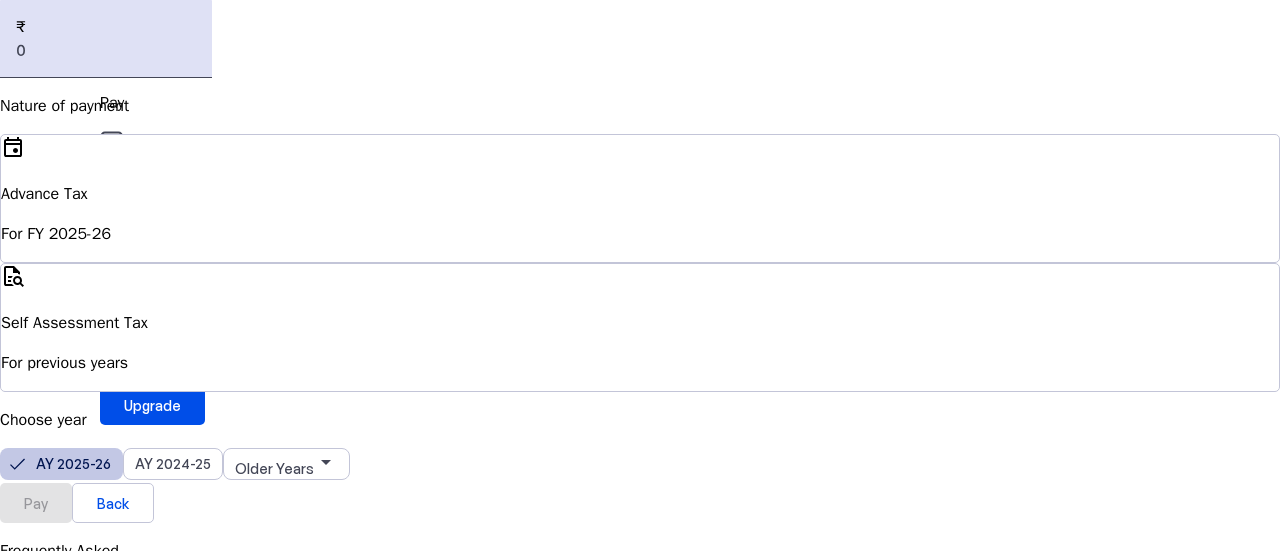 click on "Pay" at bounding box center (36, 502) 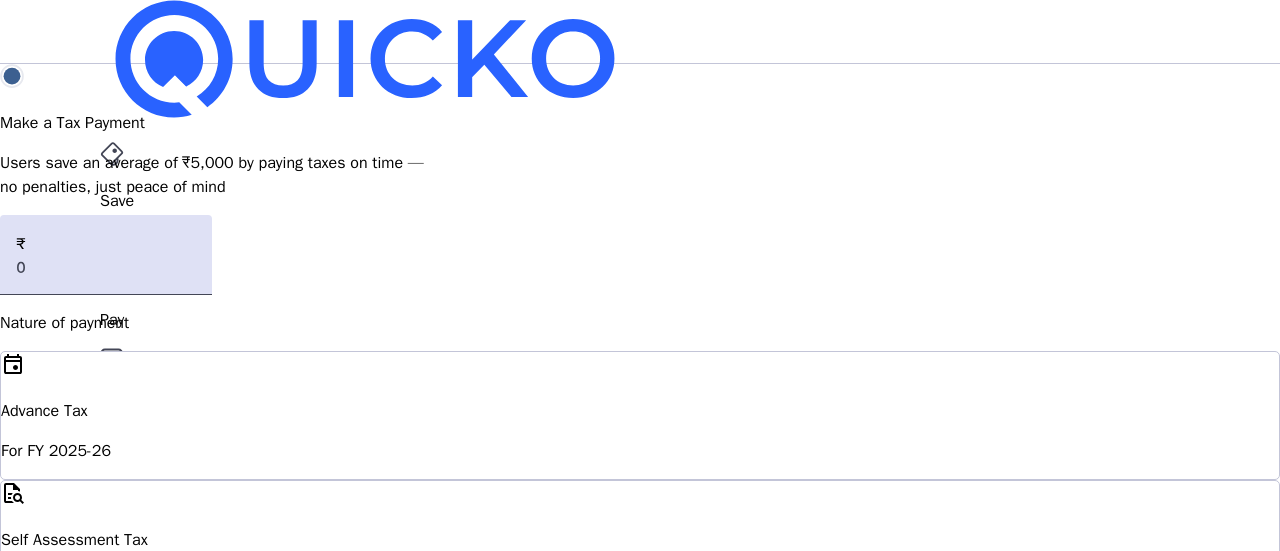 scroll, scrollTop: 0, scrollLeft: 0, axis: both 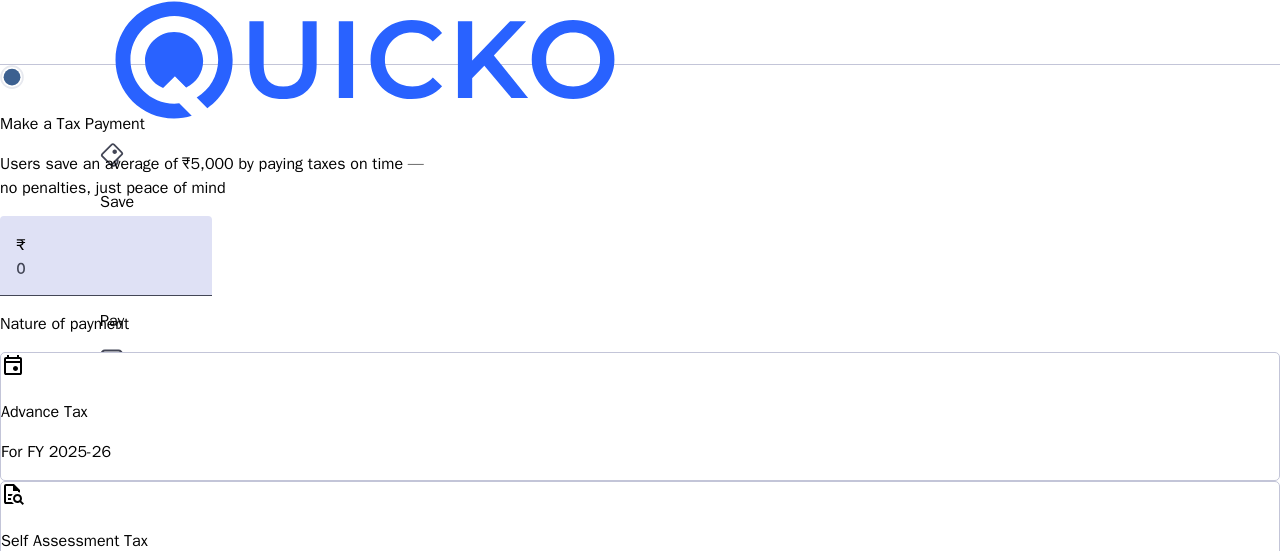 click on "File" at bounding box center [640, 202] 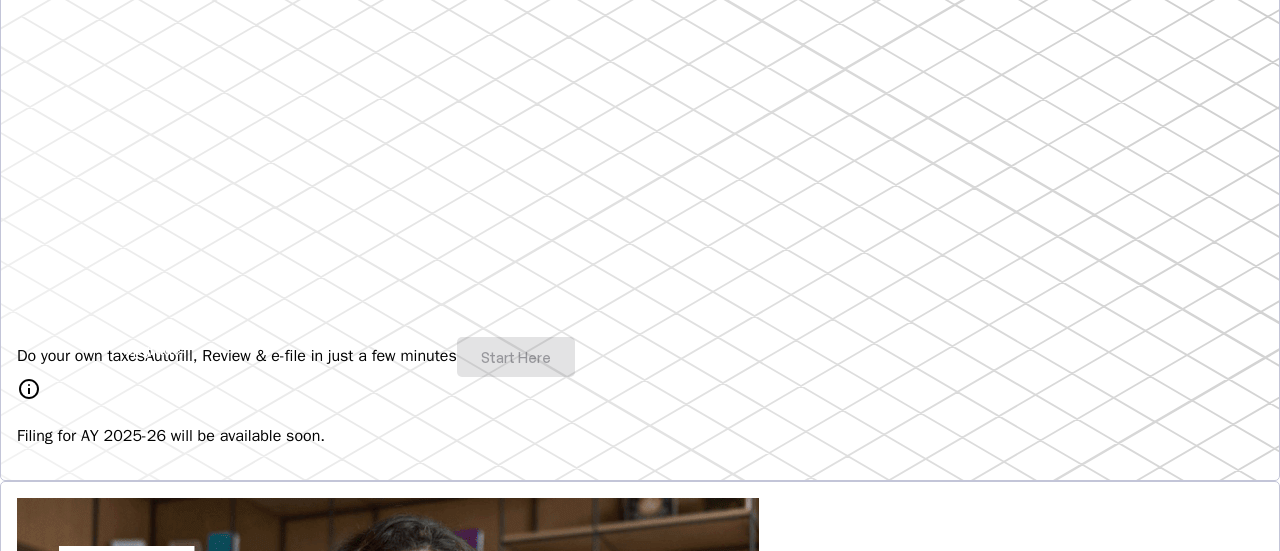 scroll, scrollTop: 300, scrollLeft: 0, axis: vertical 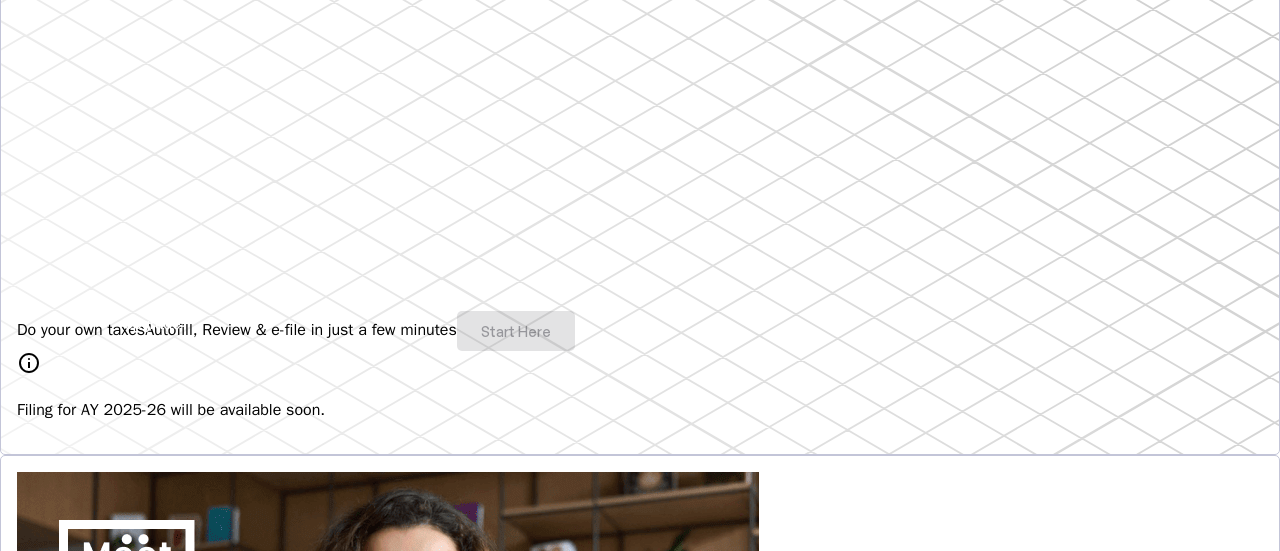 drag, startPoint x: 124, startPoint y: 301, endPoint x: 407, endPoint y: 319, distance: 283.57187 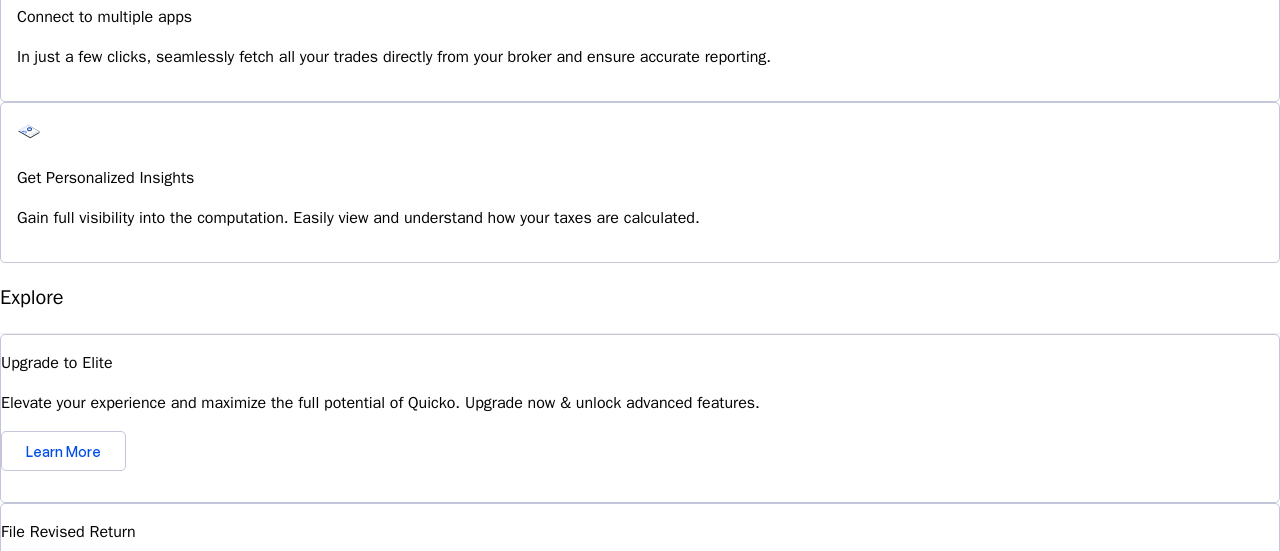 scroll, scrollTop: 1600, scrollLeft: 0, axis: vertical 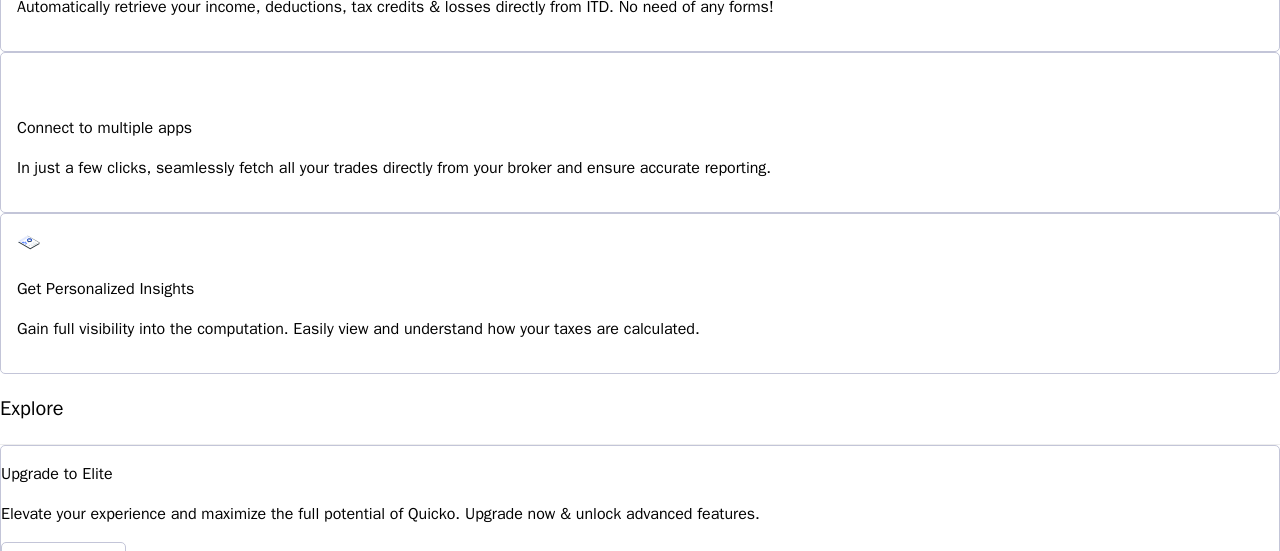 drag, startPoint x: 128, startPoint y: 183, endPoint x: 347, endPoint y: 199, distance: 219.5837 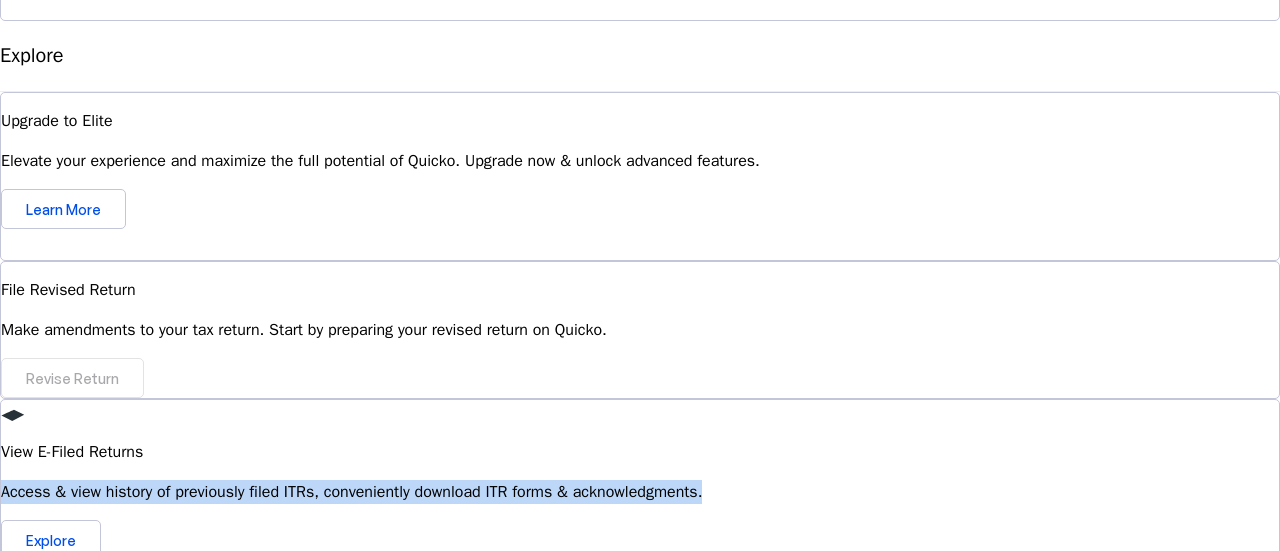 scroll, scrollTop: 1553, scrollLeft: 0, axis: vertical 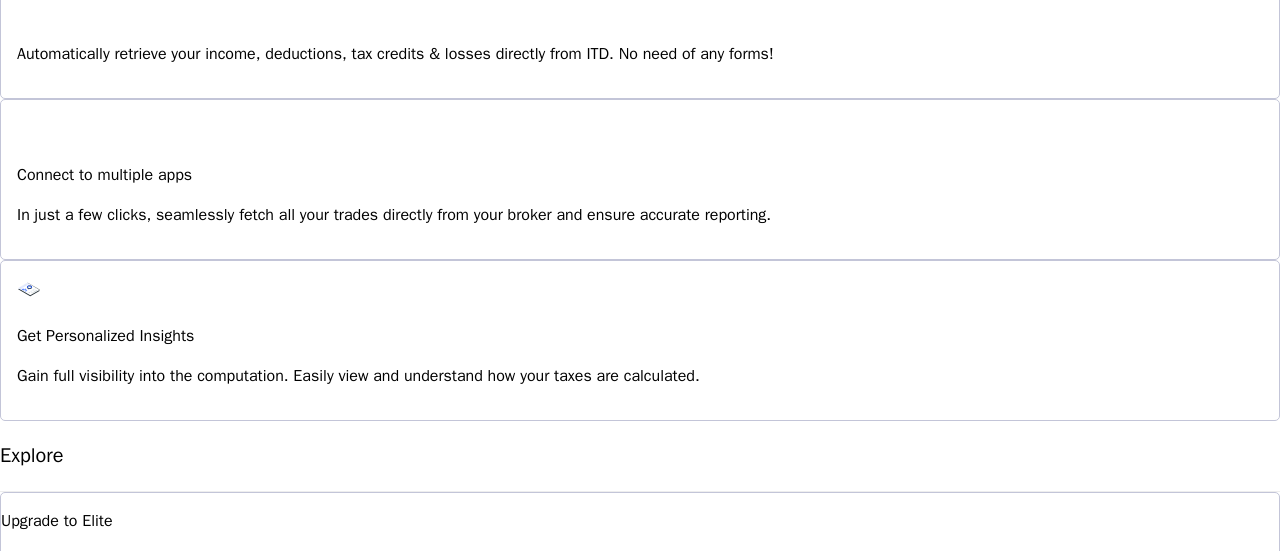 click at bounding box center [51, 940] 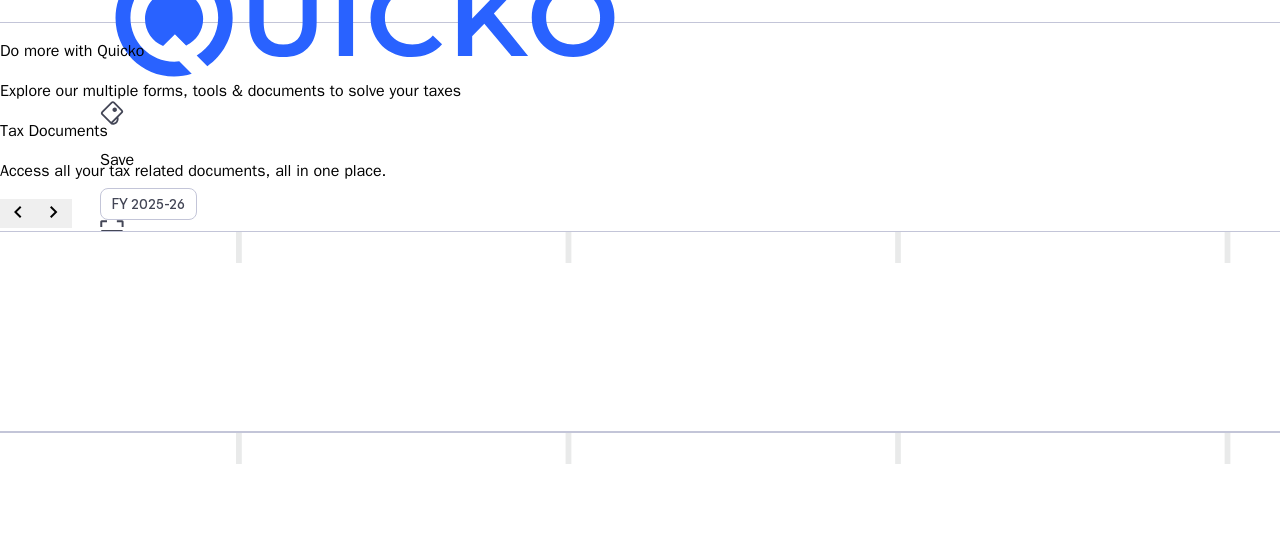 scroll, scrollTop: 0, scrollLeft: 0, axis: both 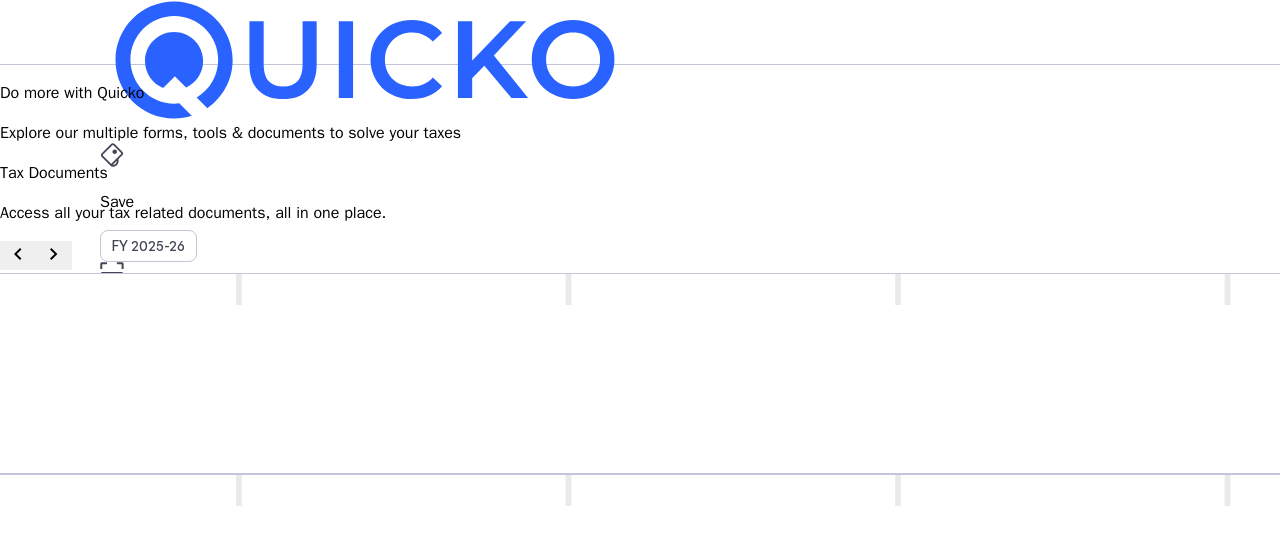 click on "Tax Documents" at bounding box center (640, 496) 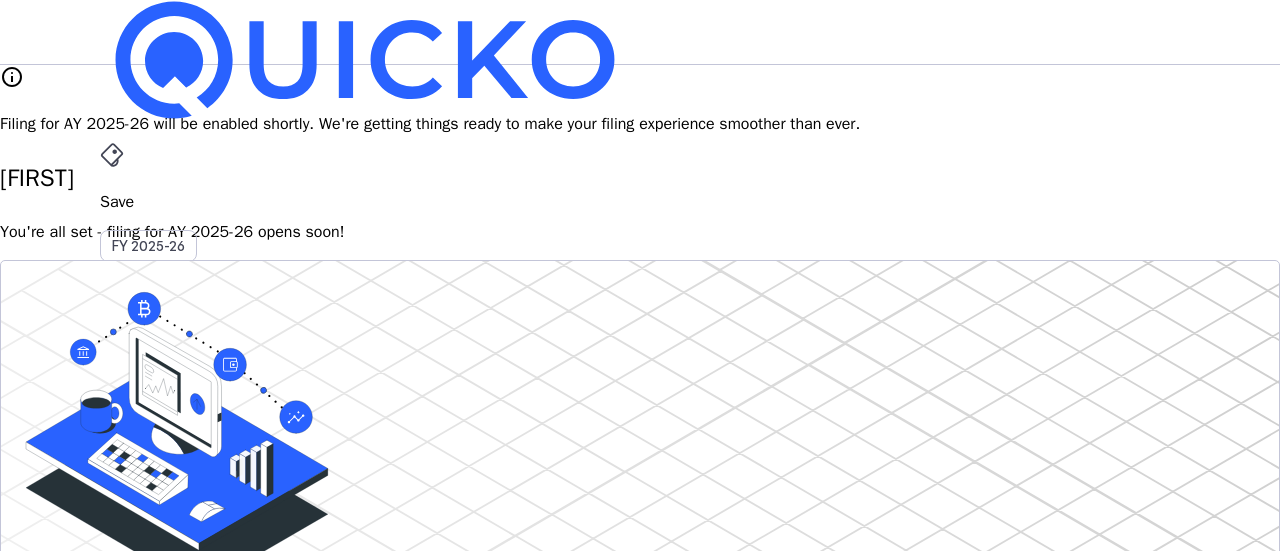 click on "File" at bounding box center [640, 408] 